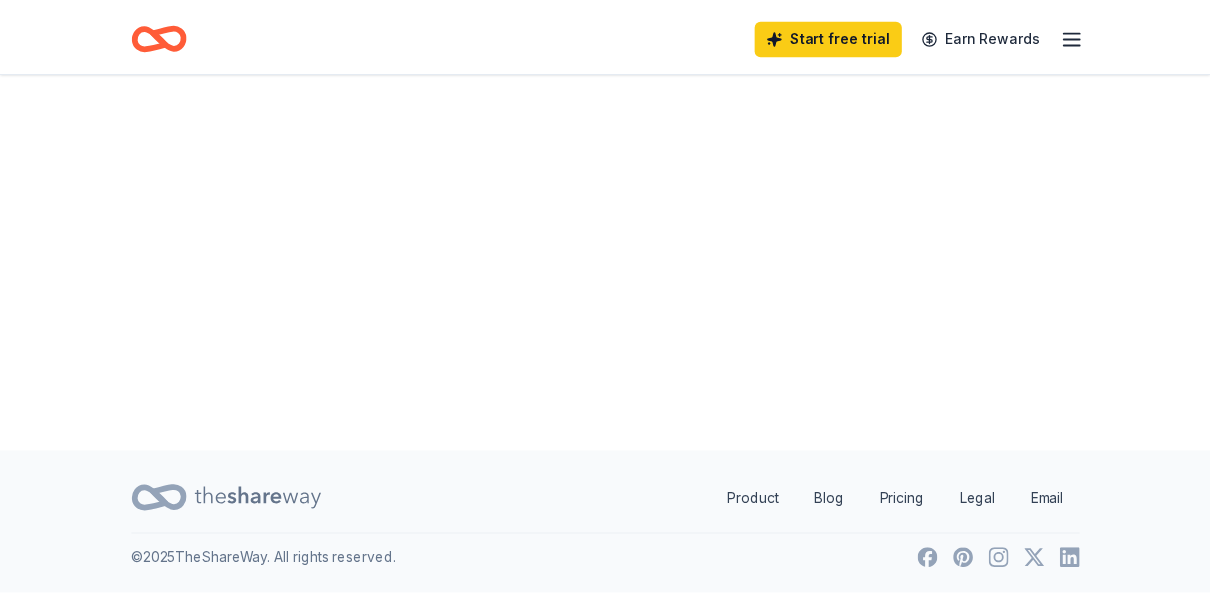 scroll, scrollTop: 0, scrollLeft: 0, axis: both 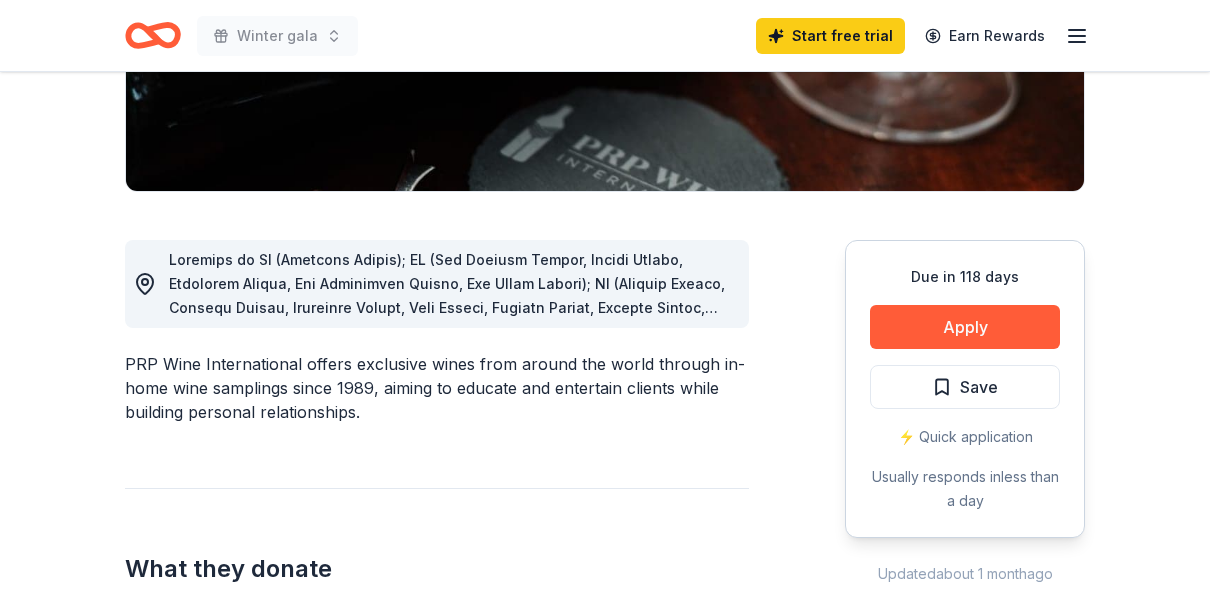click at bounding box center [451, 535] 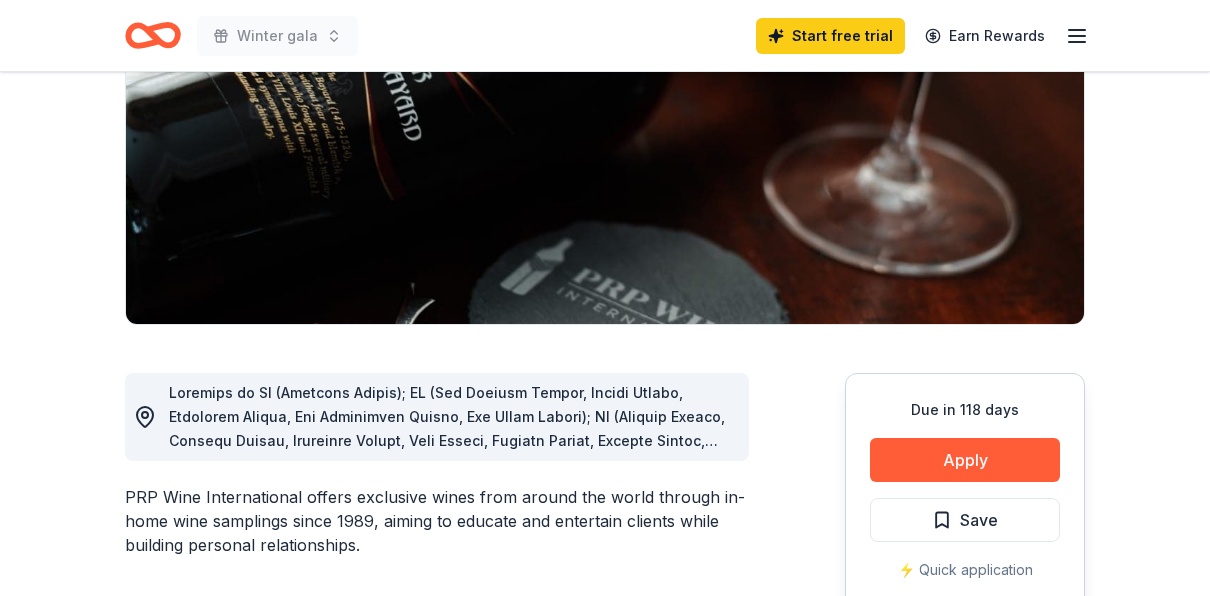 scroll, scrollTop: 0, scrollLeft: 0, axis: both 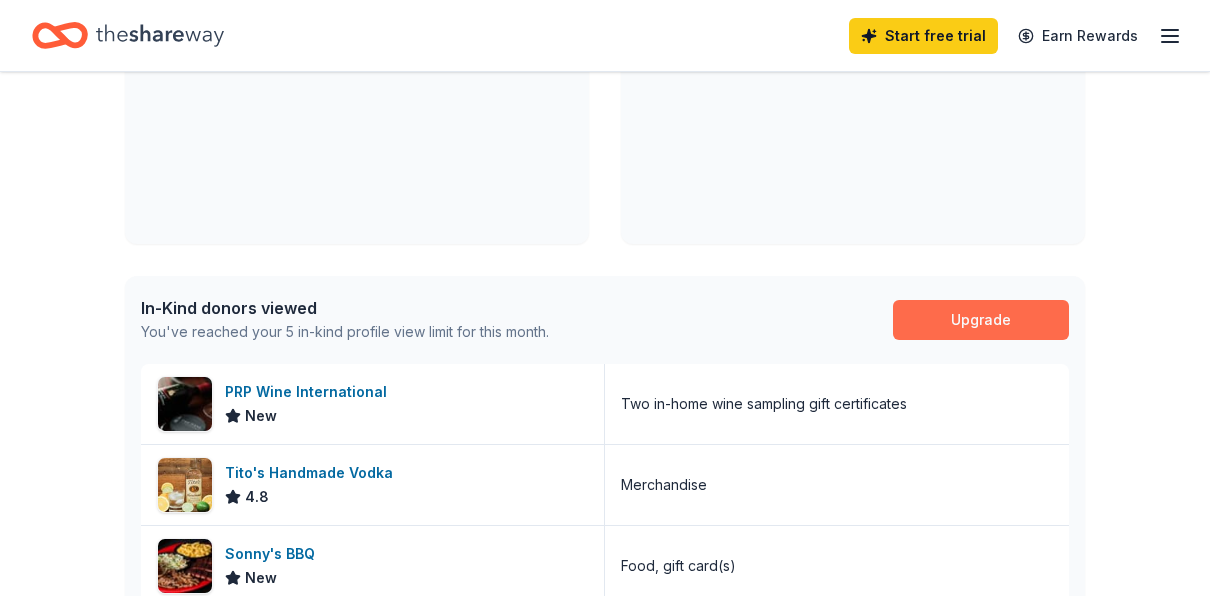 click on "Upgrade" at bounding box center (981, 320) 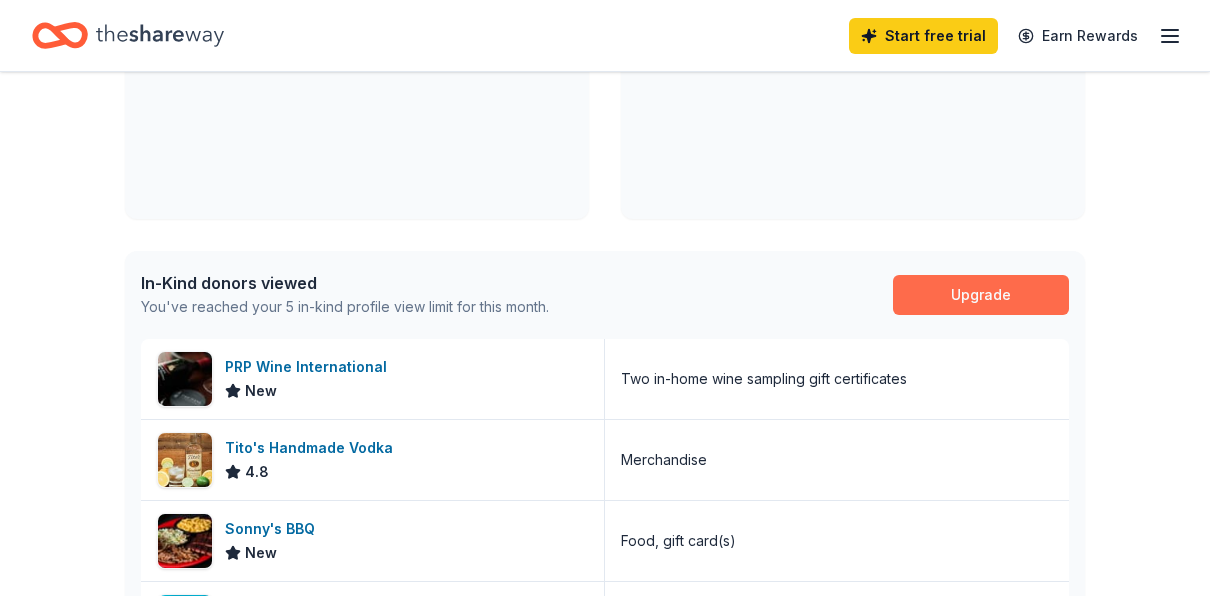 scroll, scrollTop: 334, scrollLeft: 0, axis: vertical 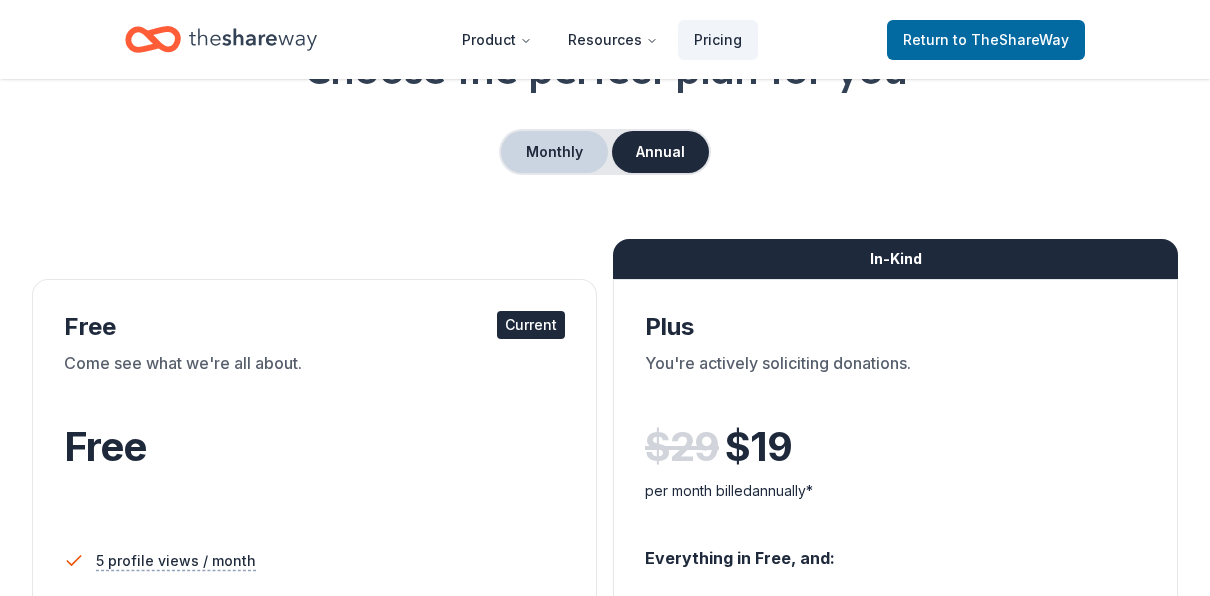click on "Monthly" at bounding box center (554, 152) 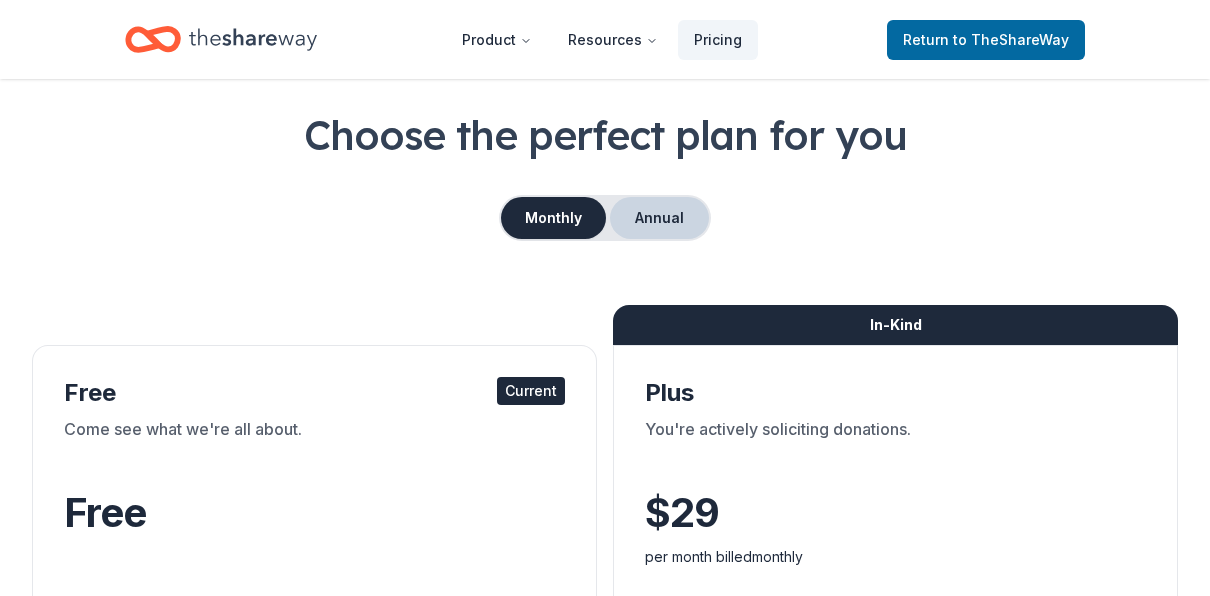 click on "Annual" at bounding box center (659, 218) 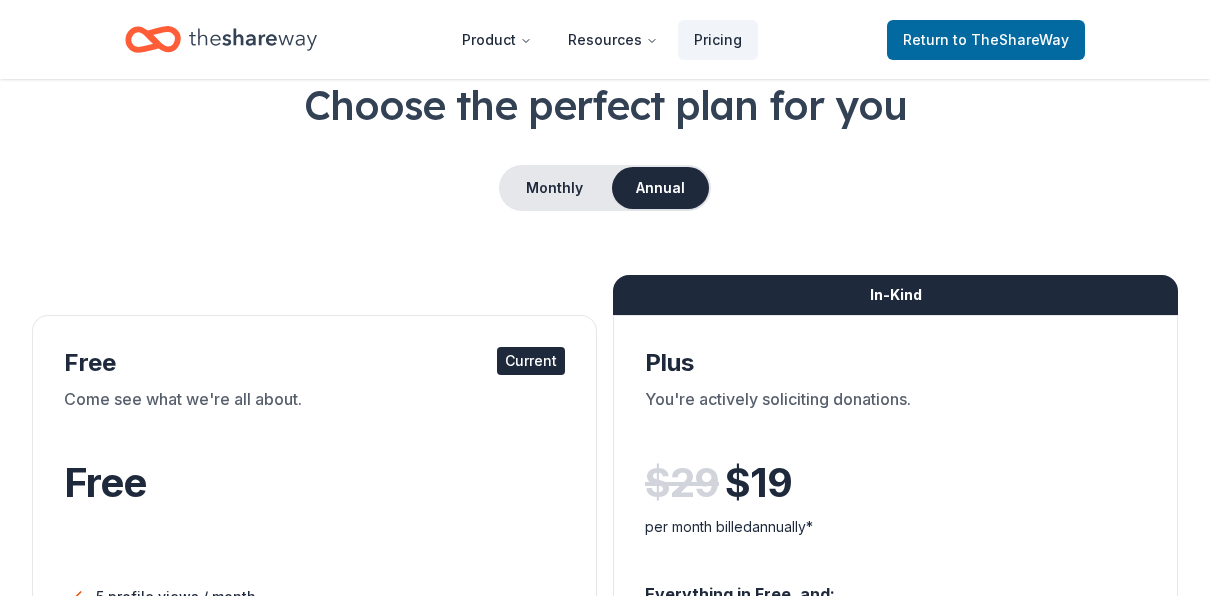 scroll, scrollTop: 107, scrollLeft: 0, axis: vertical 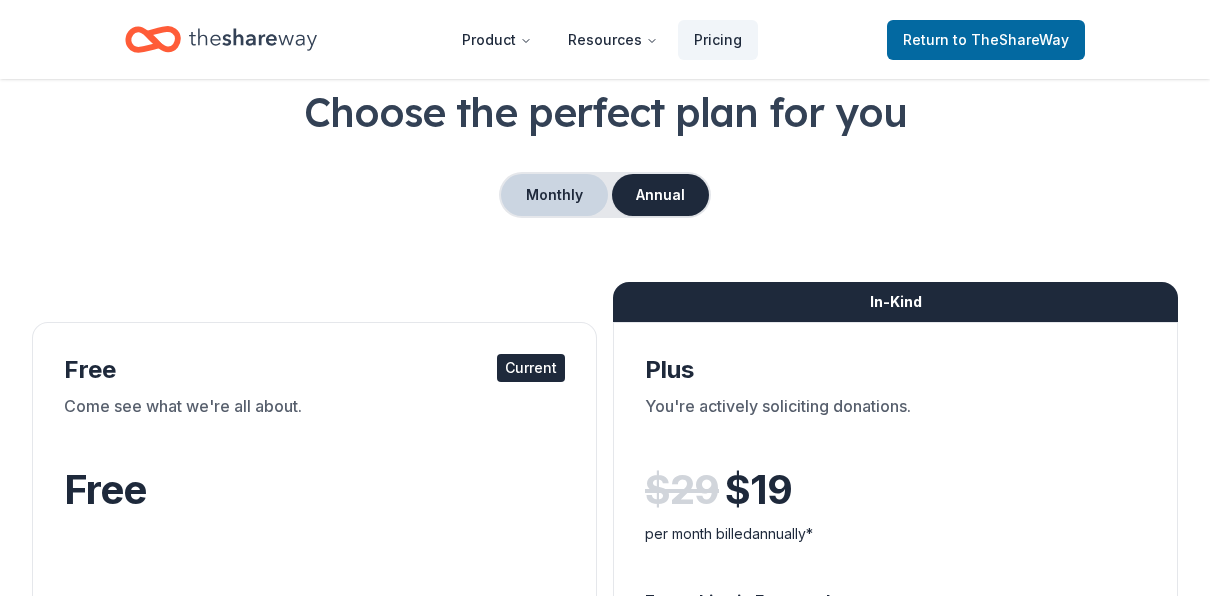 click on "Monthly" at bounding box center (554, 195) 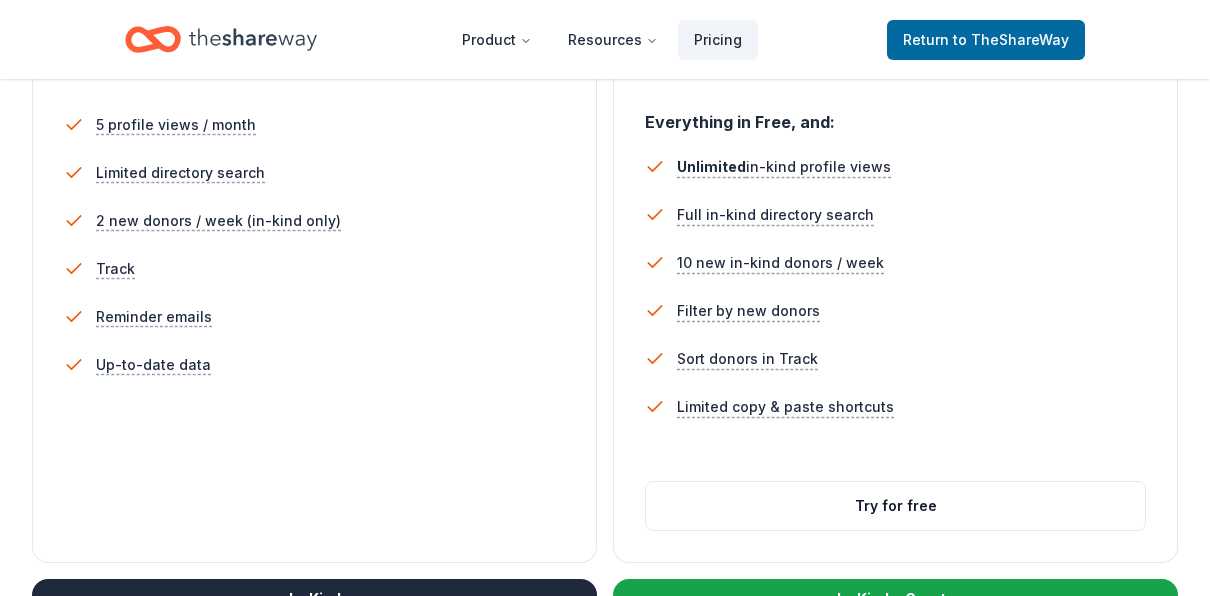 scroll, scrollTop: 622, scrollLeft: 0, axis: vertical 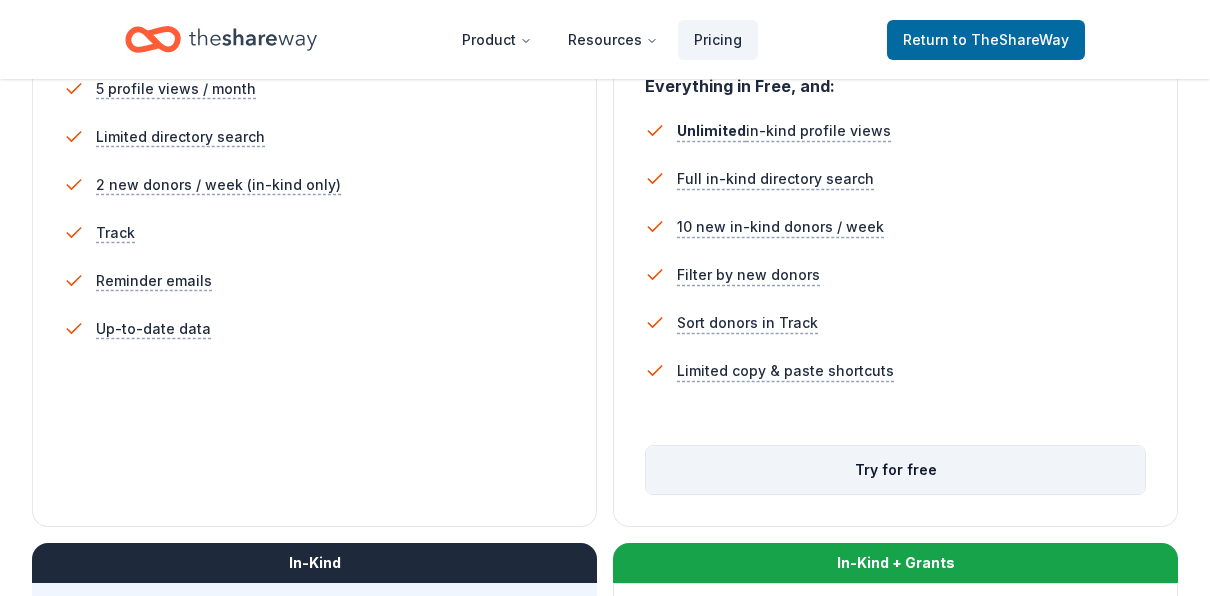 click on "Try for free" at bounding box center [895, 470] 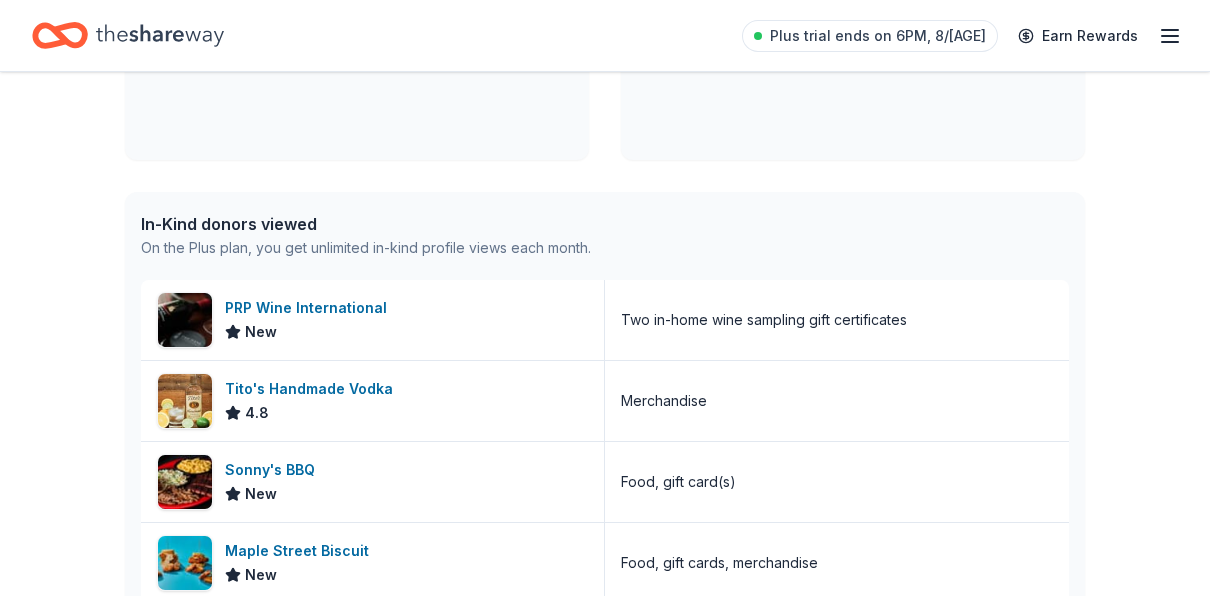 scroll, scrollTop: 416, scrollLeft: 0, axis: vertical 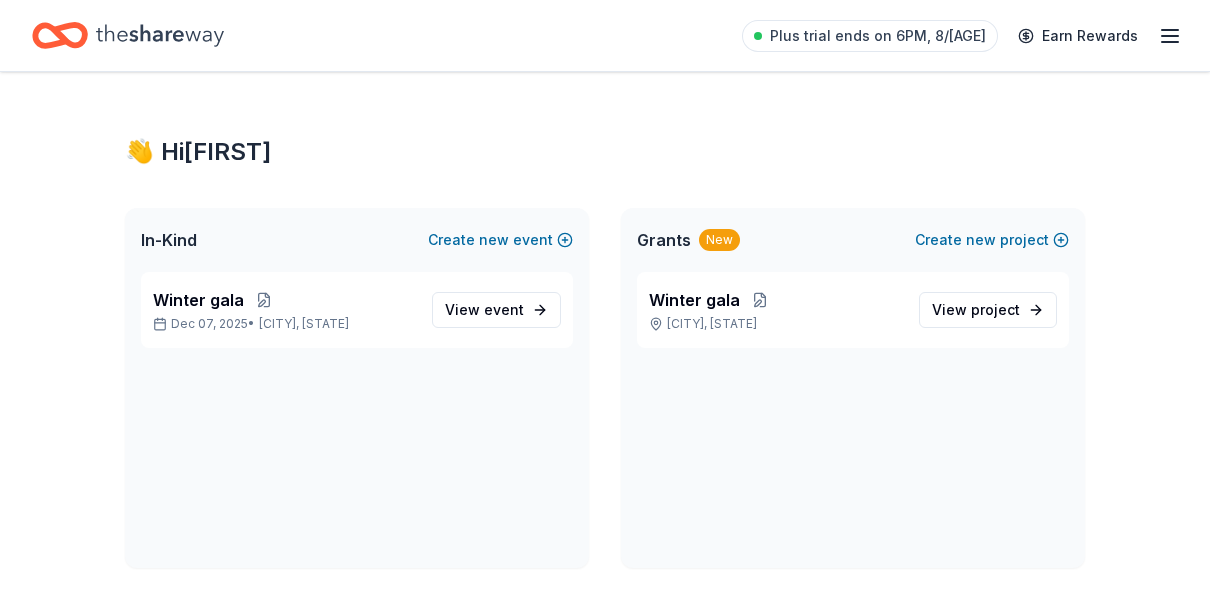 click on "👋 Hi  Kelli In-Kind Create  new  event   Winter gala  Dec 07, 2025  •  Lawrenceville, GA View   event   Grants New Create  new  project   Winter gala Lawrenceville, GA View   project   In-Kind donors viewed On the Plus plan, you get unlimited in-kind profile views each month. PRP Wine International New Two in-home wine sampling gift certificates Tito's Handmade Vodka 4.8 Merchandise Sonny's BBQ New Food, gift card(s) Maple Street Biscuit New Food, gift cards, merchandise Marlow's Tavern New food, gift card(s) Grants viewed On the Plus plan, you get 5 grant profile views each month. QuikTrip Donations: At-Risk Youth and Early Childhood Education Rolling not specified QuikTrip Kars4Kids Small Grant Program Rolling $500 – $2k Kars4Kids International Human Rights Grant Programme Rolling $25k+ The Oak Foundation USA You have   2  more   grant  profile  views   left this month." at bounding box center (605, 884) 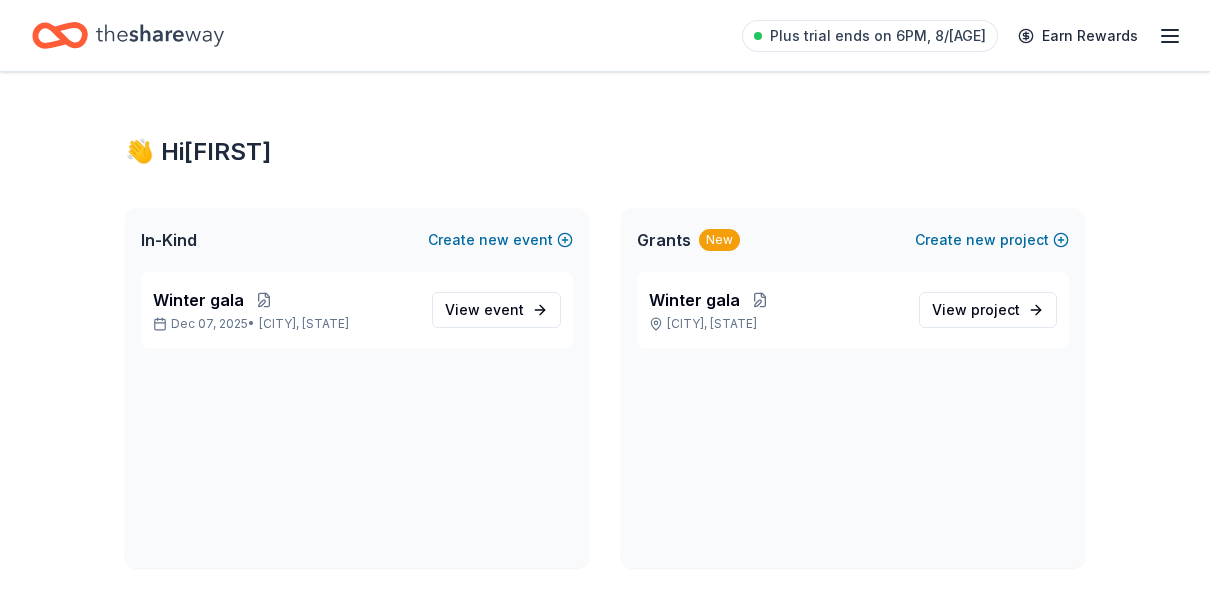click 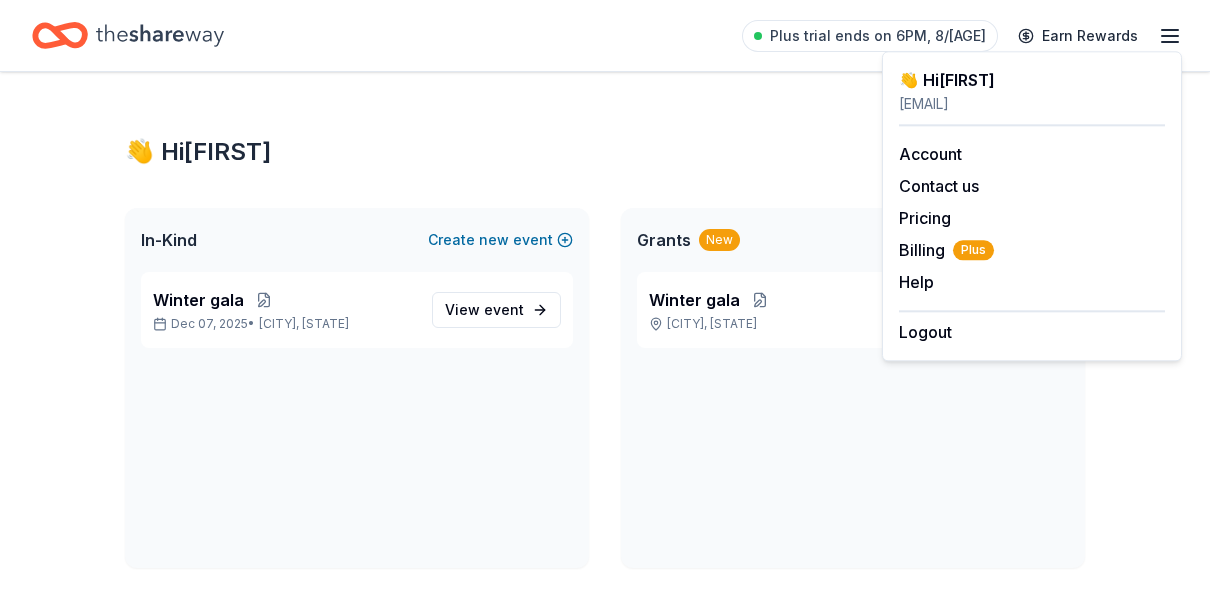 click 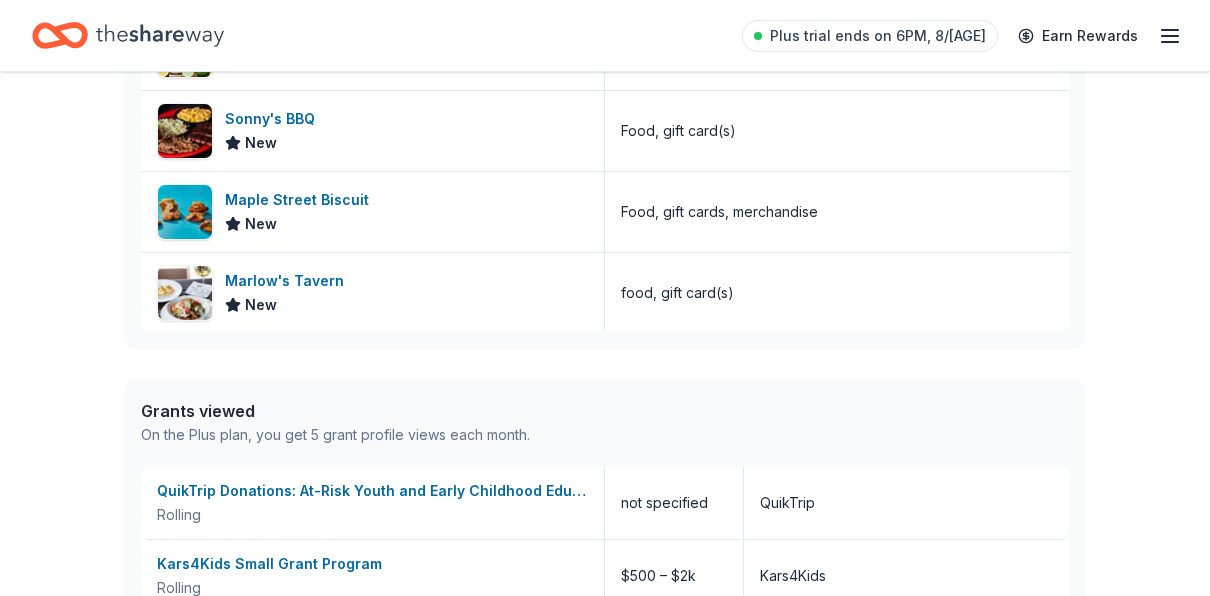 scroll, scrollTop: 752, scrollLeft: 0, axis: vertical 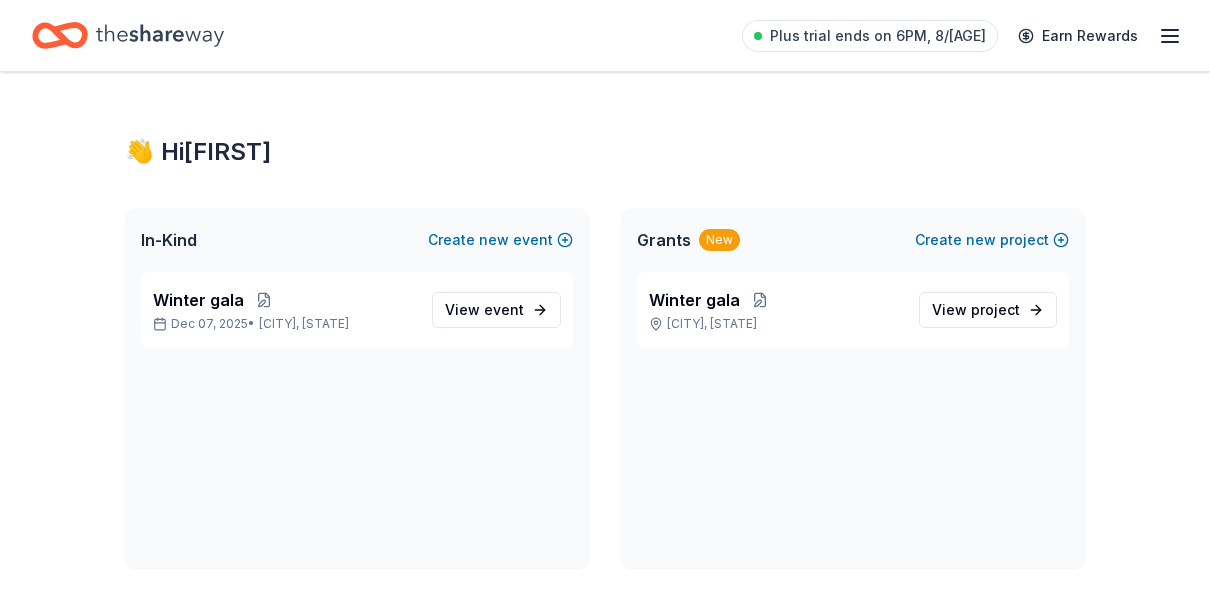 click 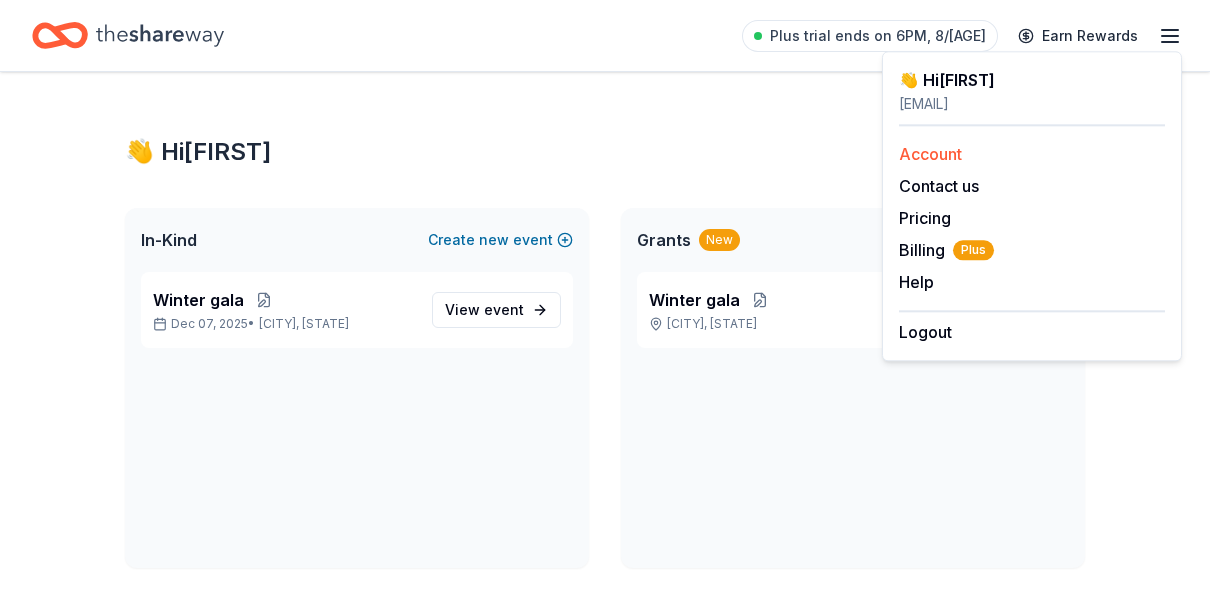 click on "Account" at bounding box center (1032, 154) 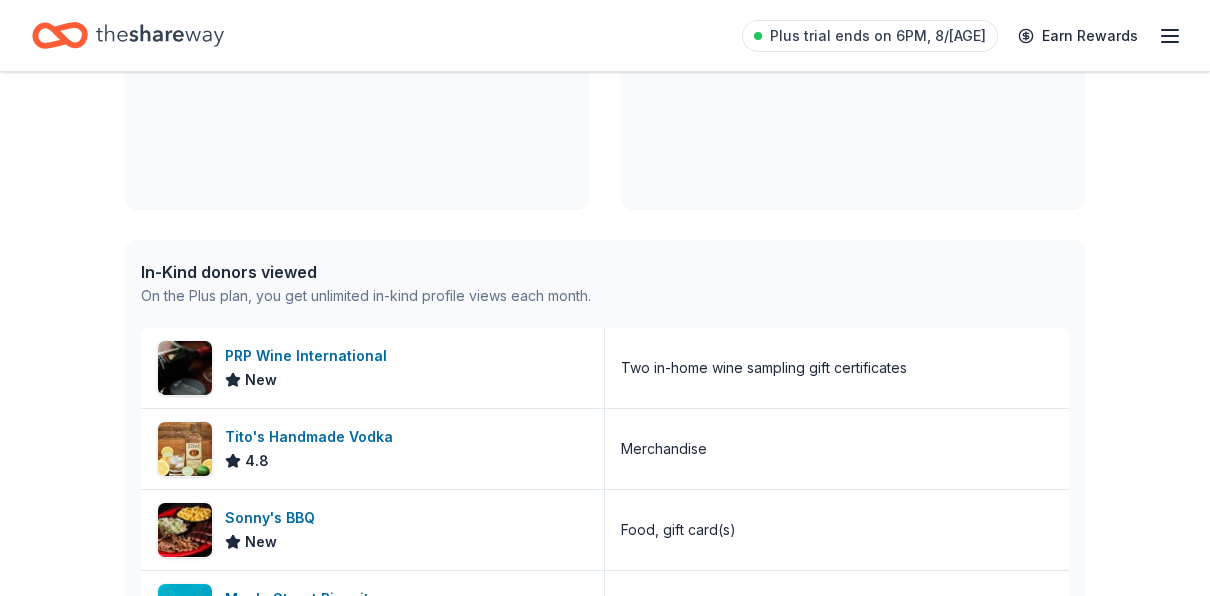 scroll, scrollTop: 362, scrollLeft: 0, axis: vertical 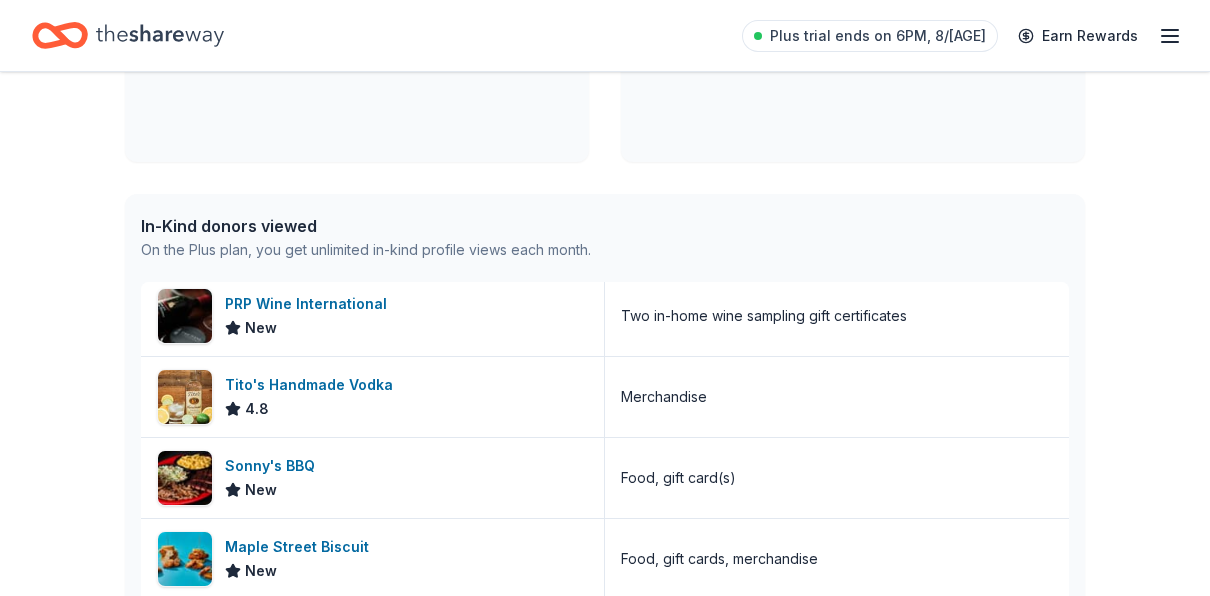 click on "In-Kind donors viewed" at bounding box center (366, 226) 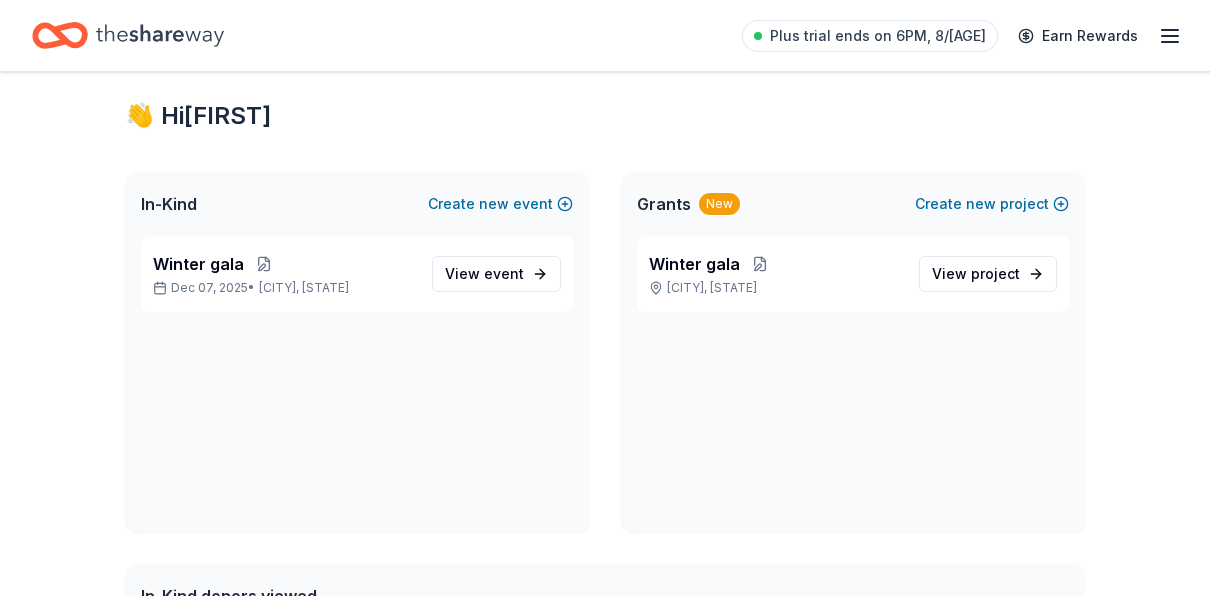 scroll, scrollTop: 0, scrollLeft: 0, axis: both 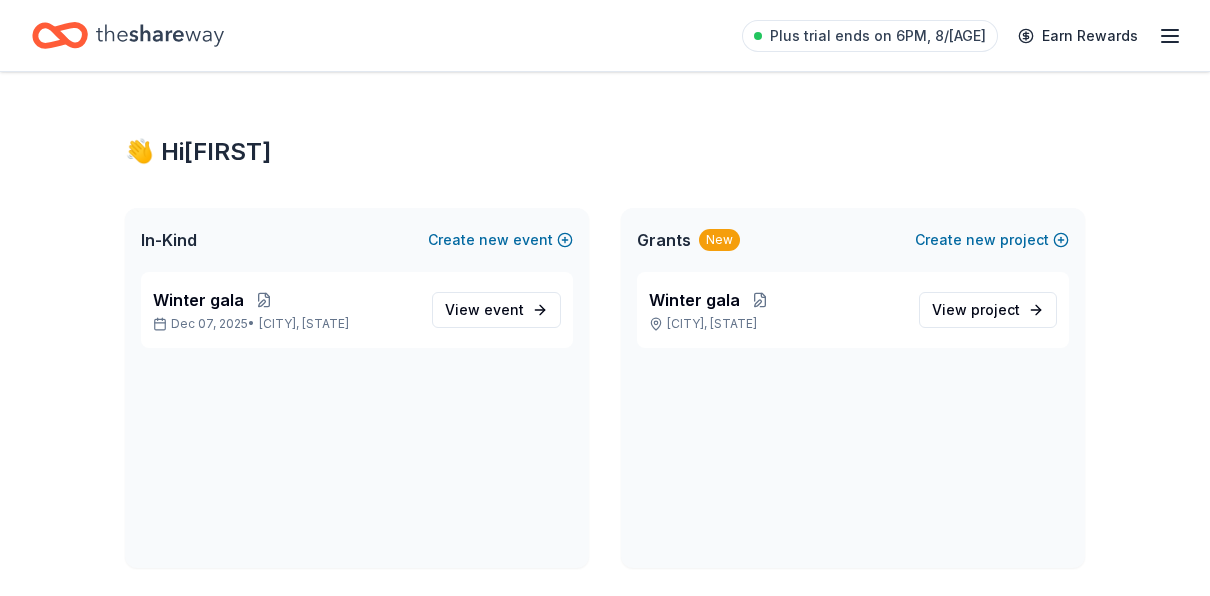 click on "In-Kind" at bounding box center [169, 240] 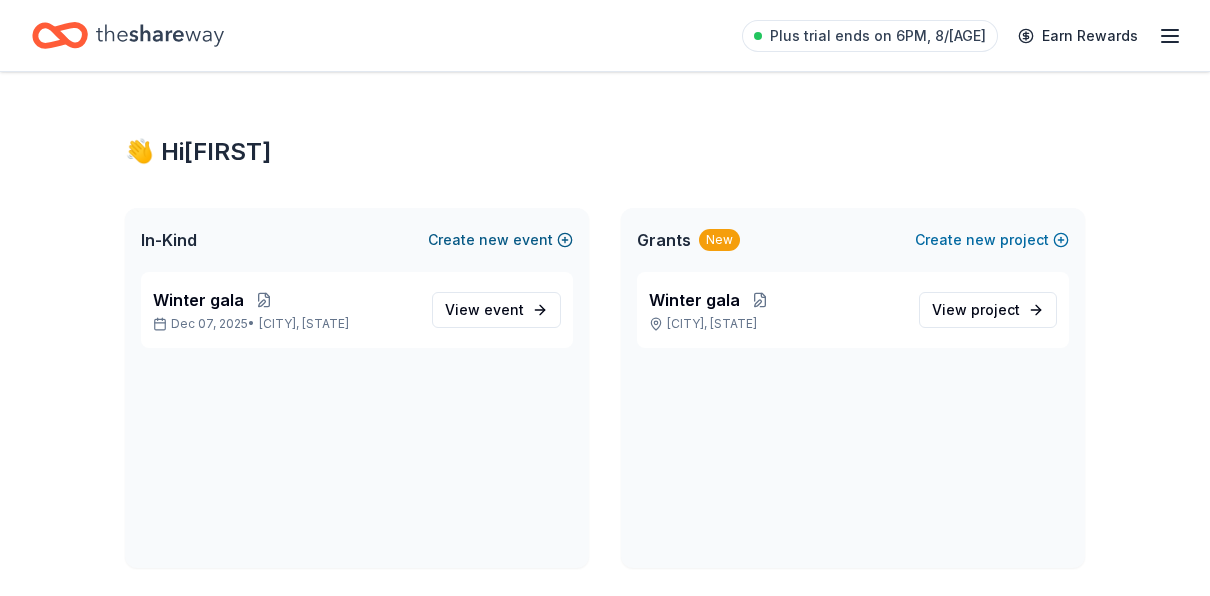 click on "new" at bounding box center (494, 240) 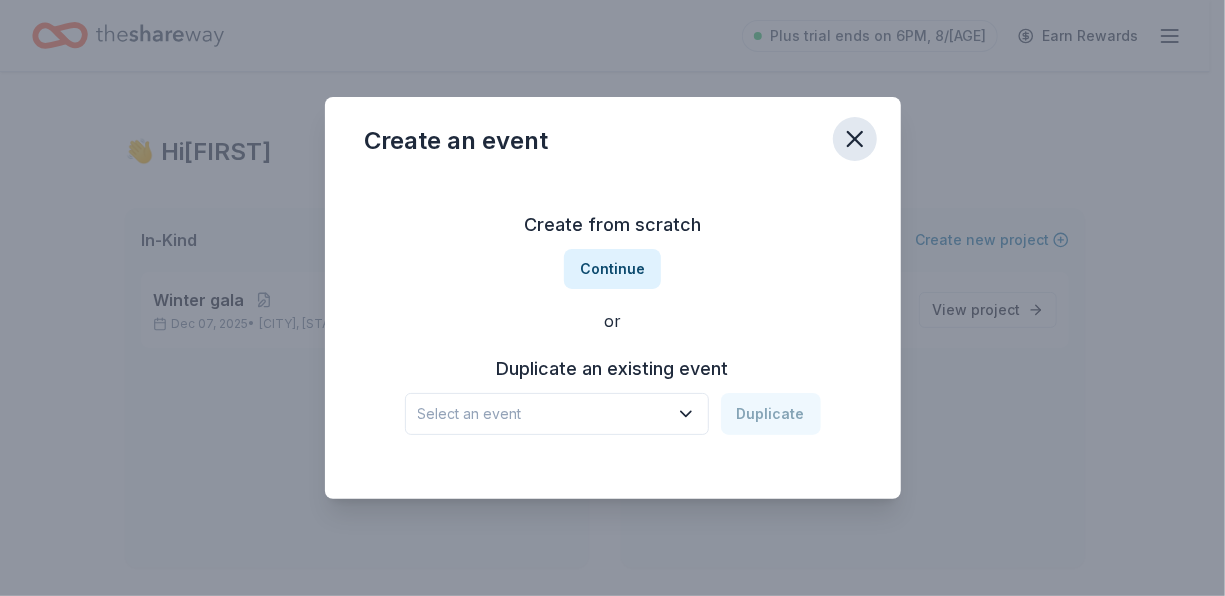 click 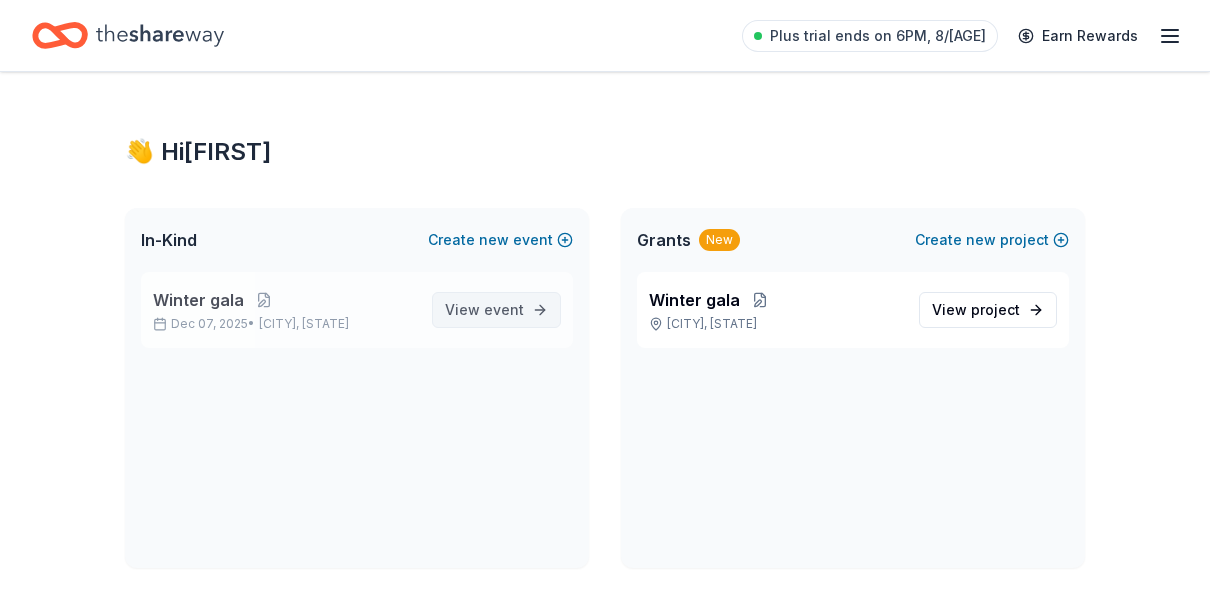 click on "event" at bounding box center (504, 309) 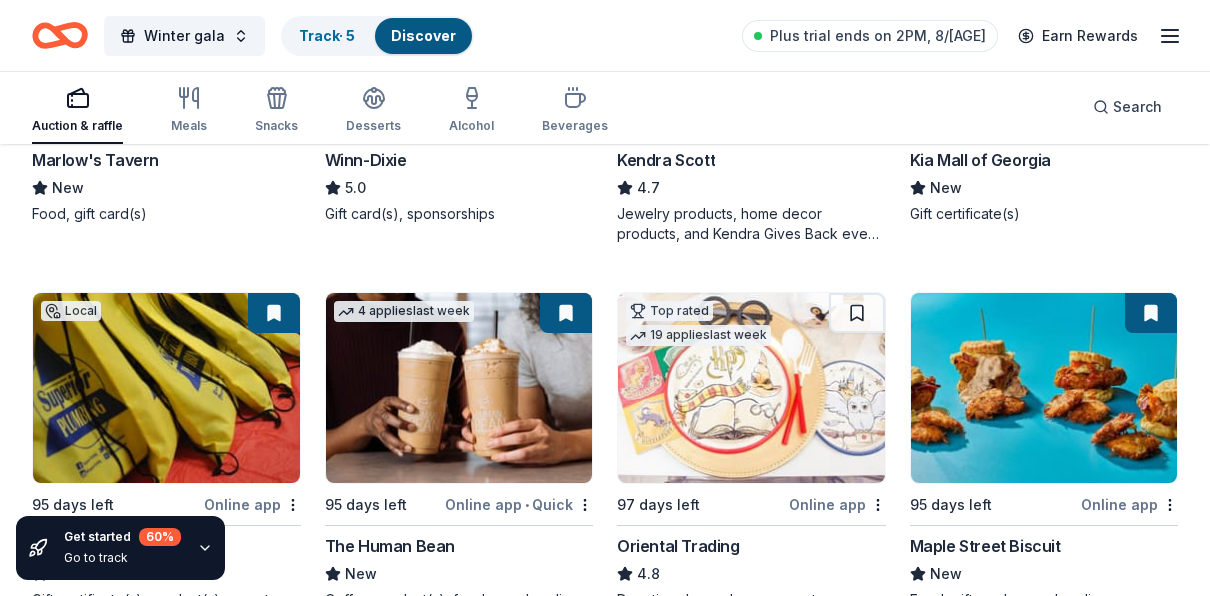 scroll, scrollTop: 474, scrollLeft: 0, axis: vertical 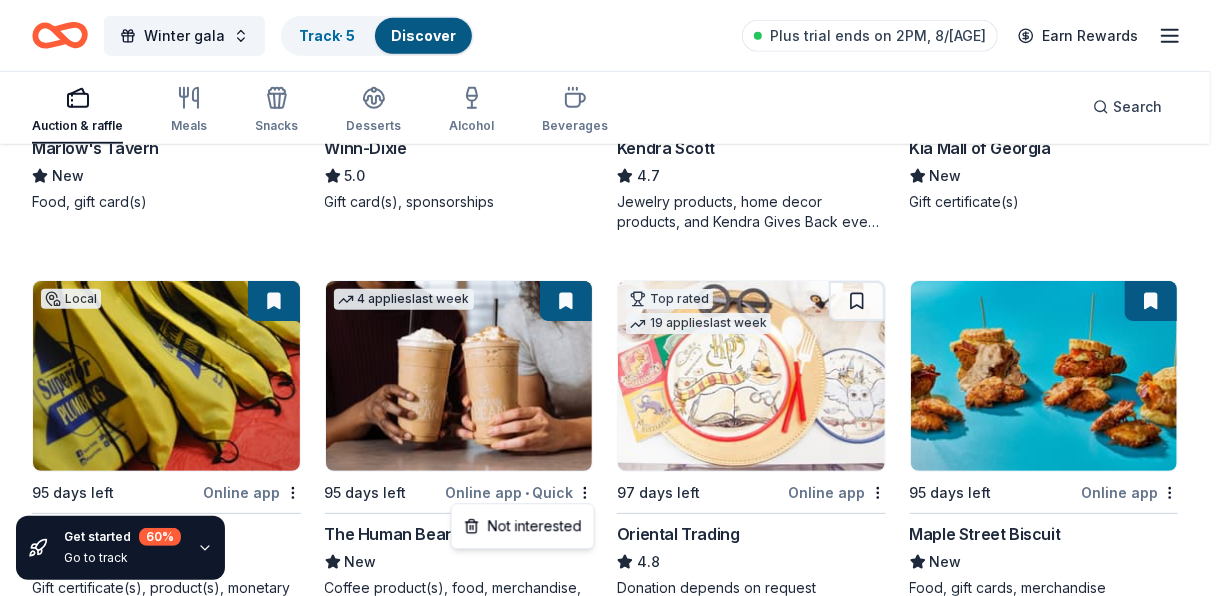 click on "Winter gala  Track  · 5 Discover Plus trial ends on 2PM, 8/11 Earn Rewards Auction & raffle Meals Snacks Desserts Alcohol Beverages Search Get started 60 % Go to track 262 results  in  Lawrenceville, GA Application deadlines 1  this month 14  in September 52  in October 195  later on... Local 95 days left Online app • Quick Marlow's Tavern New Food, gift card(s) Top rated 83 days left Online app Winn-Dixie 5.0 Gift card(s), sponsorships Top rated 7   applies  last week 65 days left Online app Kendra Scott 4.7 Jewelry products, home decor products, and Kendra Gives Back event in-store or online (or both!) where 20% of the proceeds will support the cause or people you care about. Local 83 days left Online app Kia Mall of Georgia New Gift certificate(s) Local 95 days left Online app Superior Plumbing New Gift certificate(s), product(s), monetary 4   applies  last week 95 days left Online app • Quick The Human Bean New Coffee product(s), food, merchandise, gift card(s) Top rated 19   applies  last week 4.8 1" at bounding box center (612, -176) 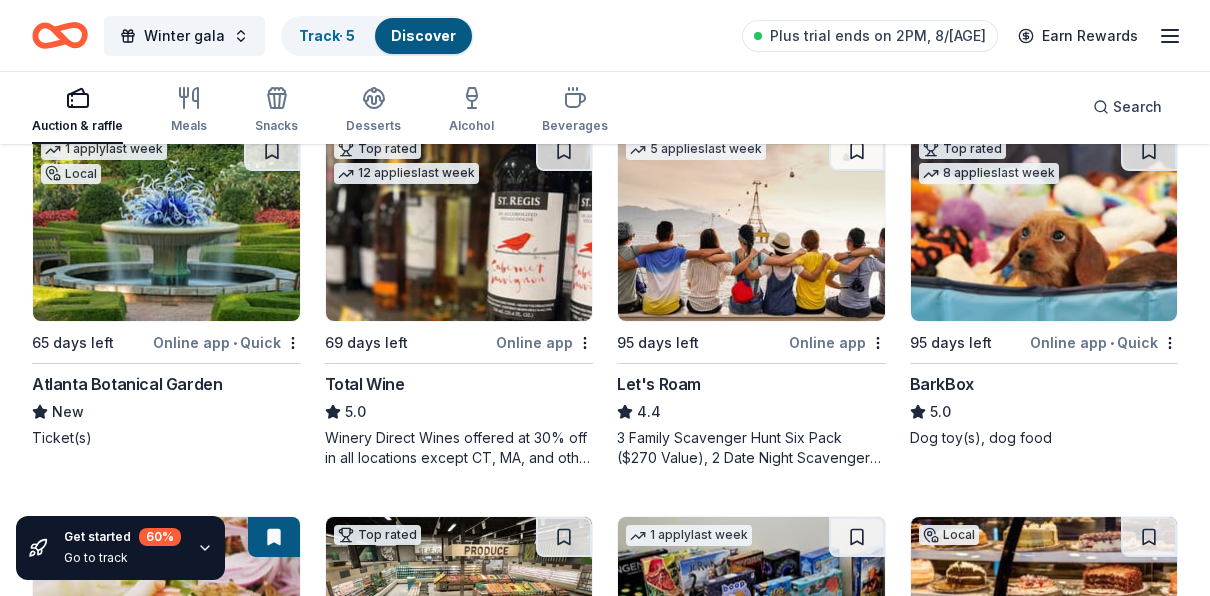 scroll, scrollTop: 1009, scrollLeft: 0, axis: vertical 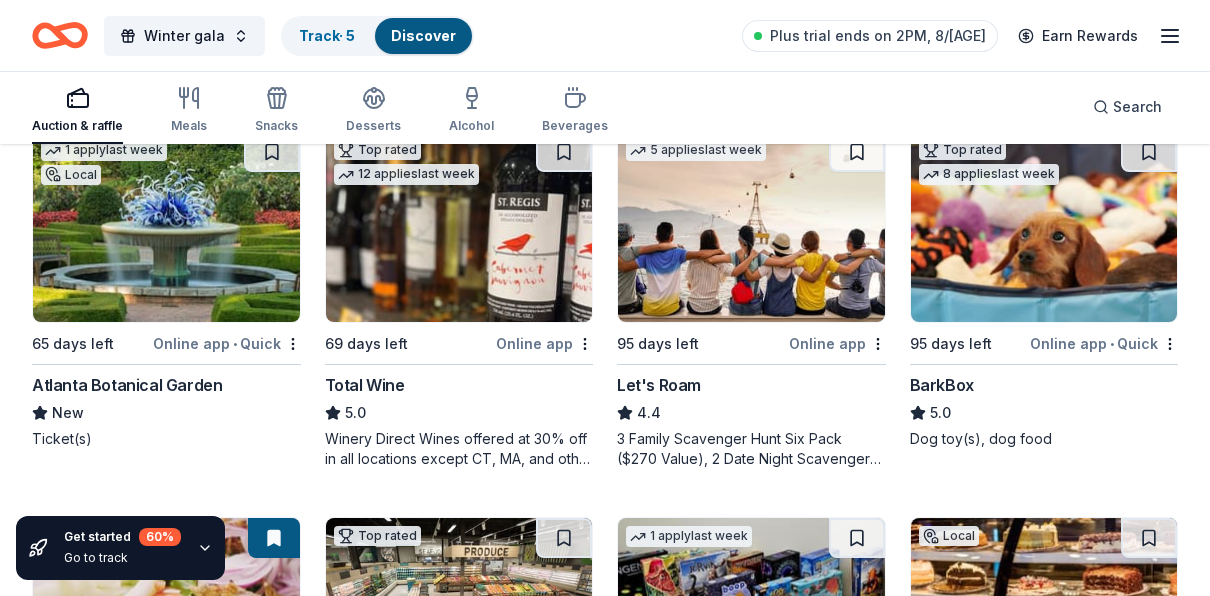 click on "95 days left" at bounding box center [968, 343] 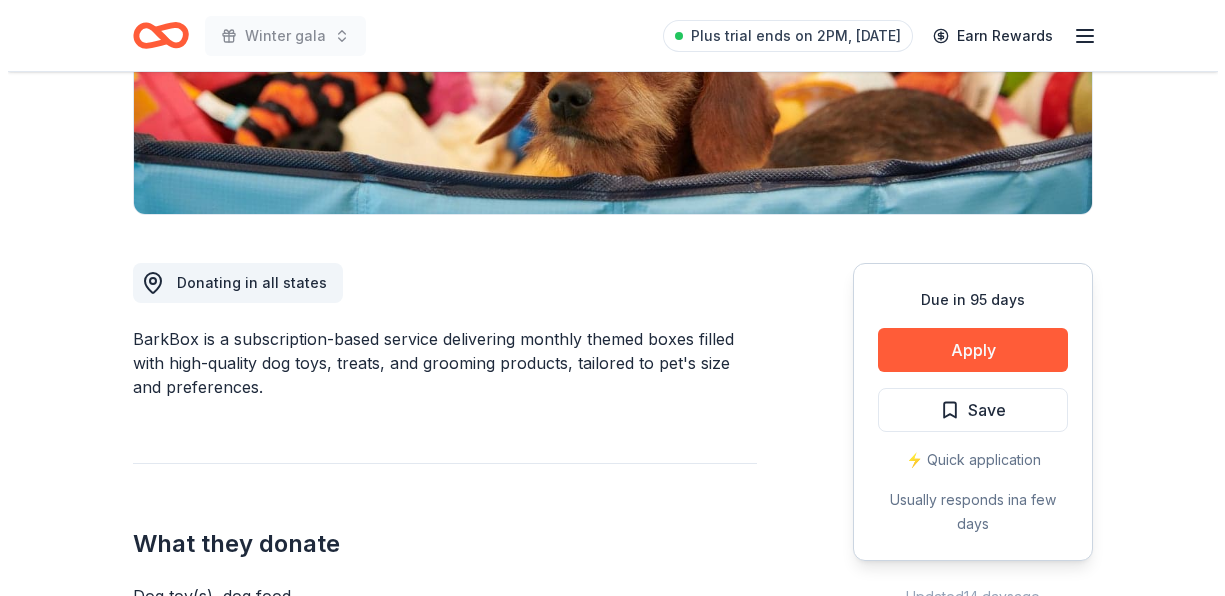 scroll, scrollTop: 436, scrollLeft: 0, axis: vertical 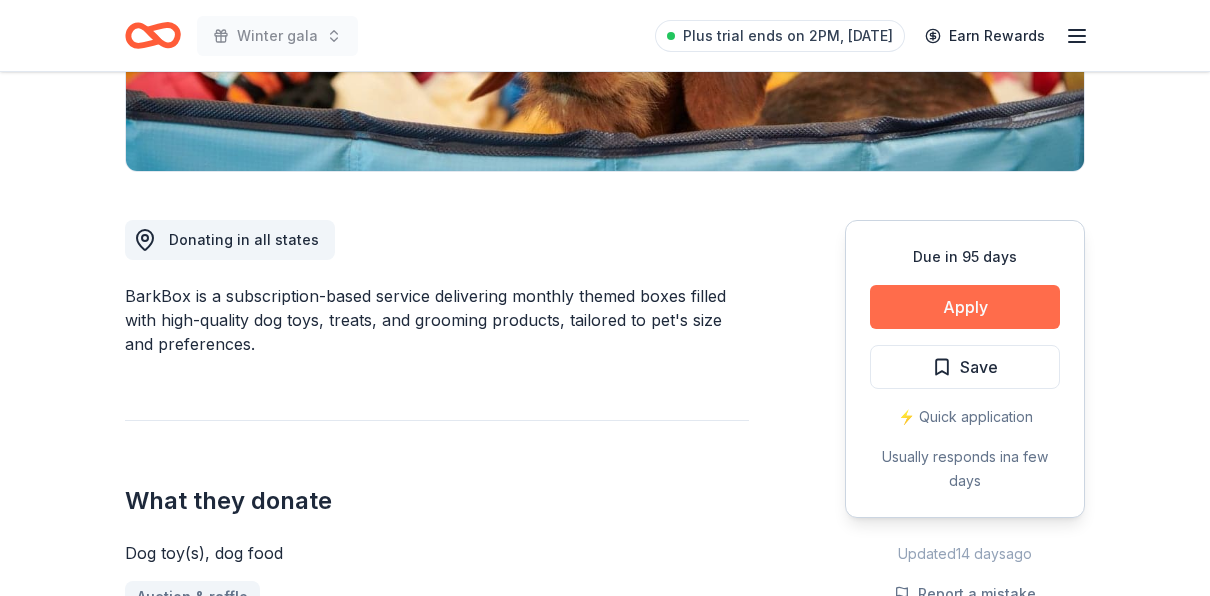 click on "Apply" at bounding box center (965, 307) 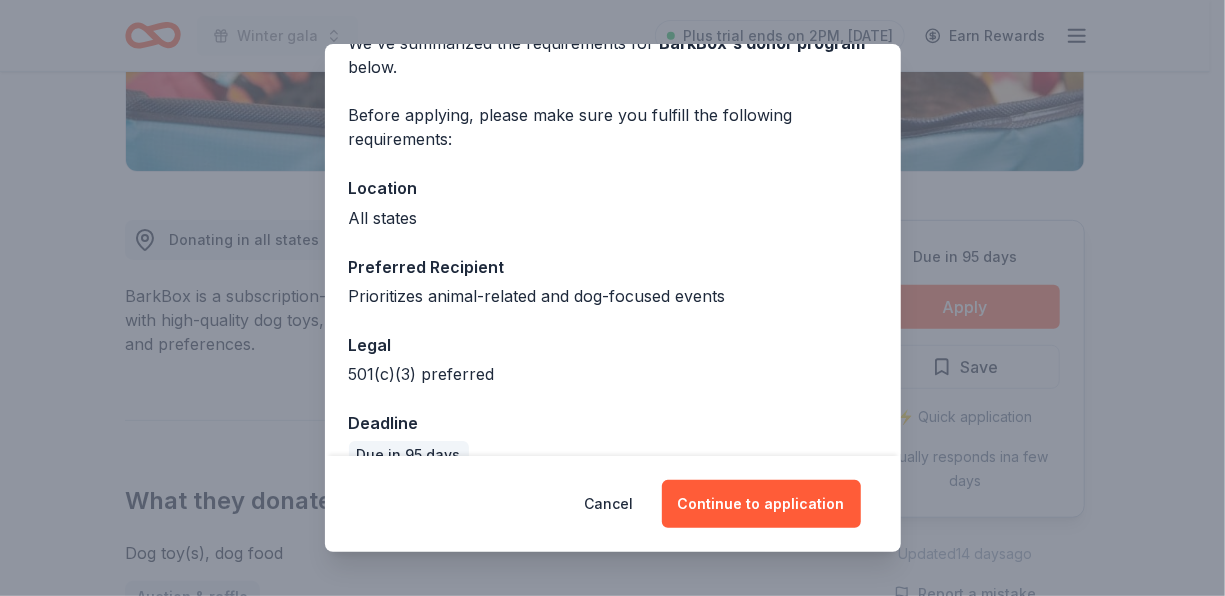 scroll, scrollTop: 146, scrollLeft: 0, axis: vertical 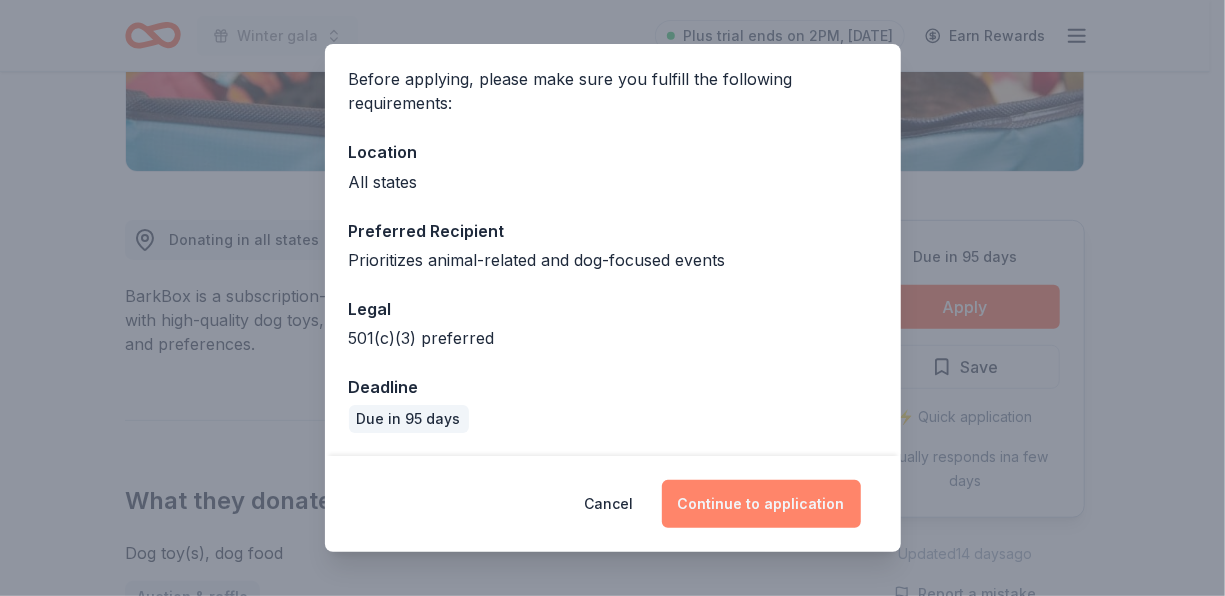 click on "Continue to application" at bounding box center (761, 504) 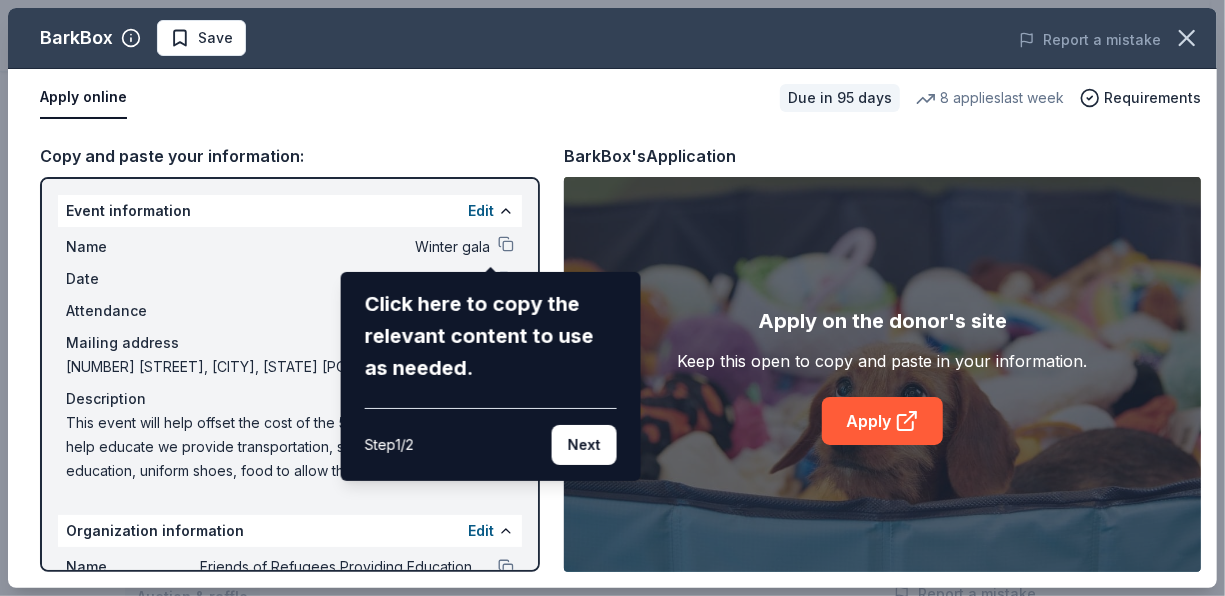 click on "Next" at bounding box center (584, 445) 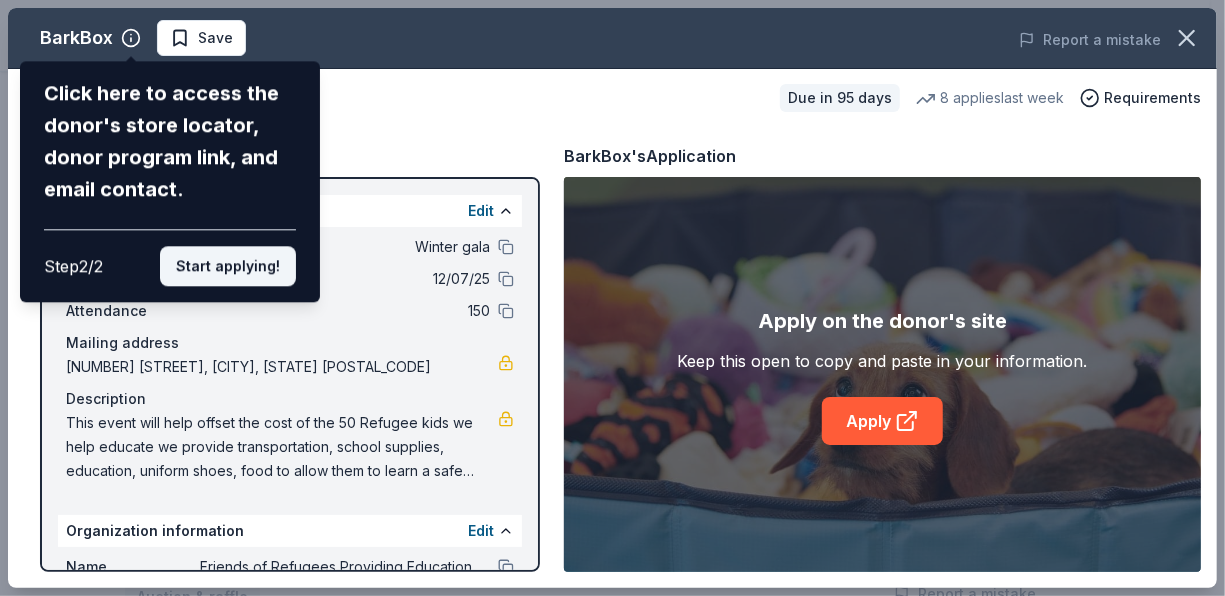 click on "Start applying!" at bounding box center (228, 266) 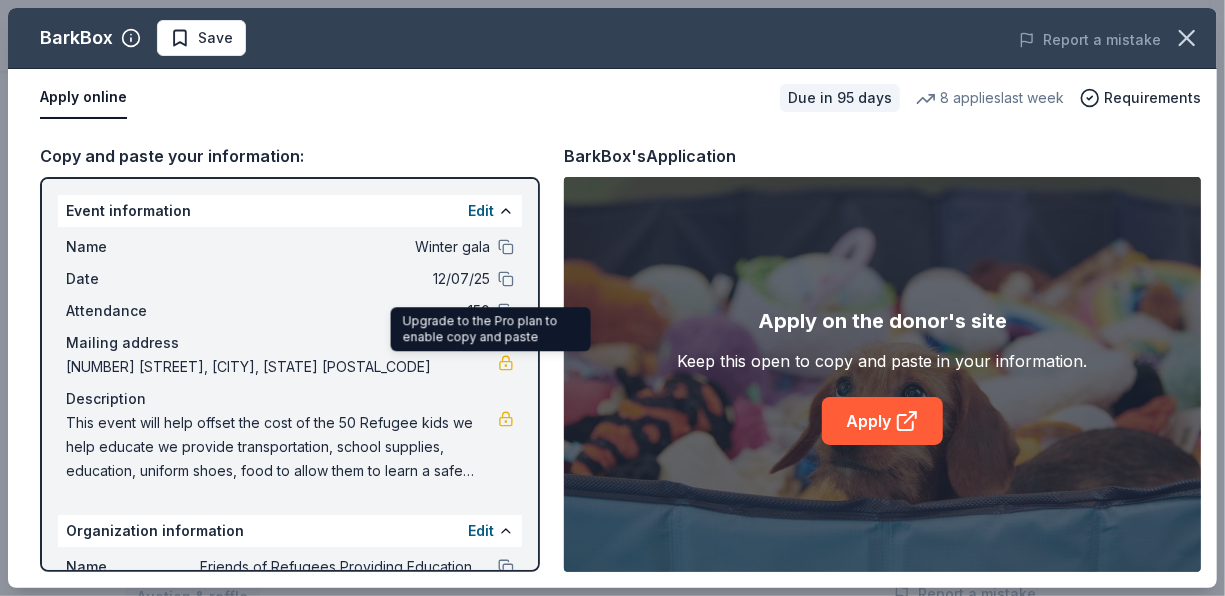 click at bounding box center (506, 363) 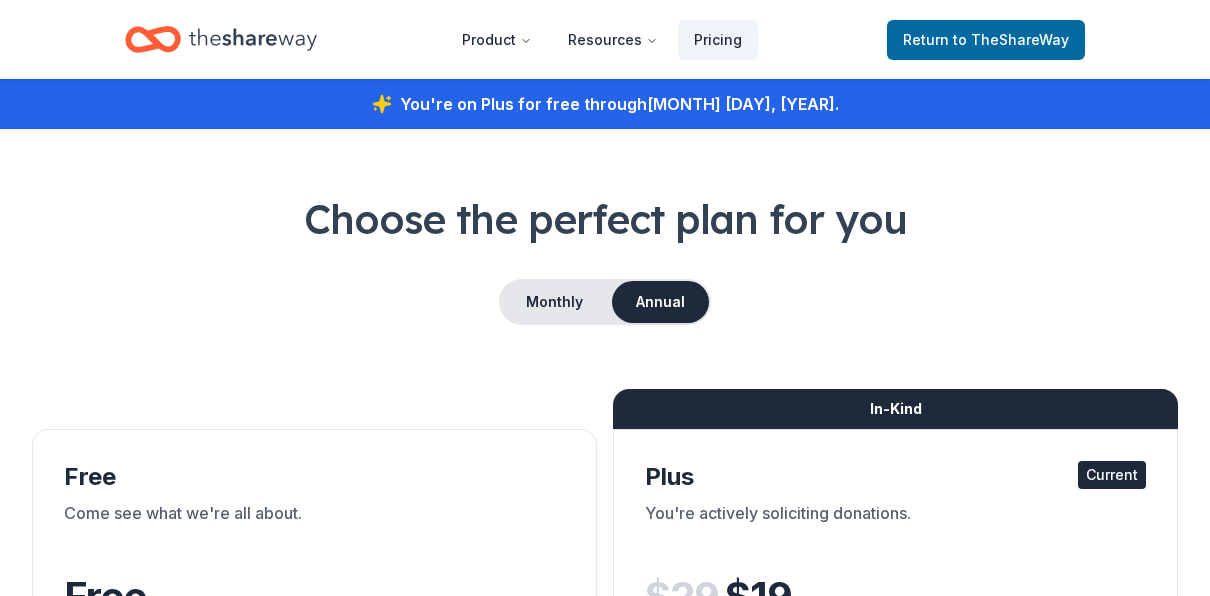 scroll, scrollTop: 0, scrollLeft: 0, axis: both 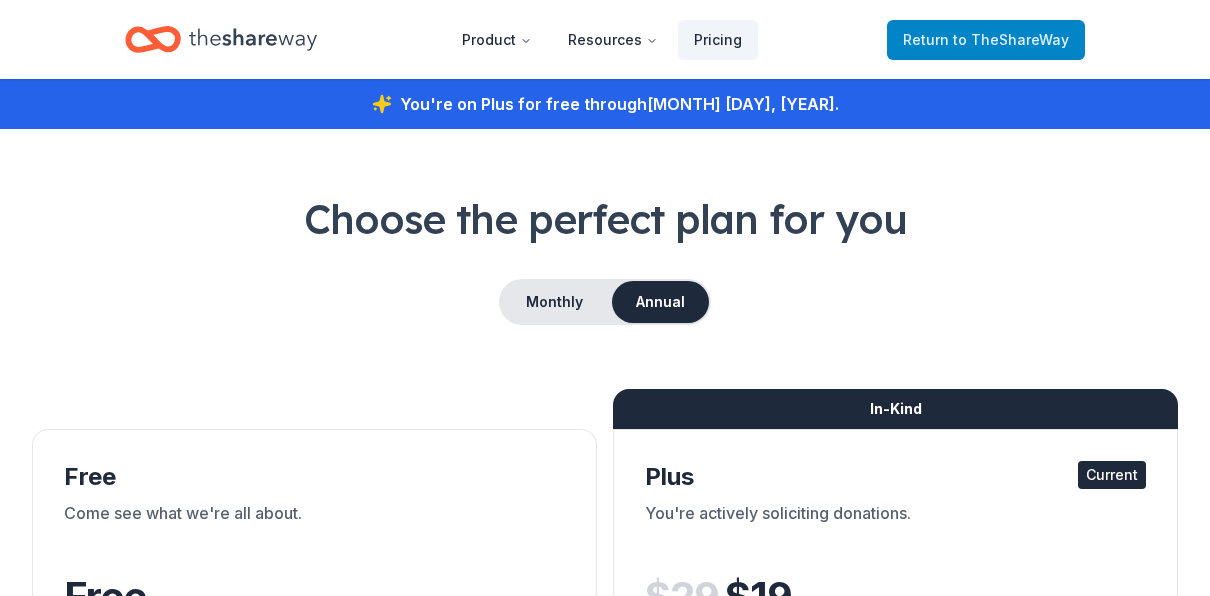 click on "Return to TheShareWay" at bounding box center [986, 40] 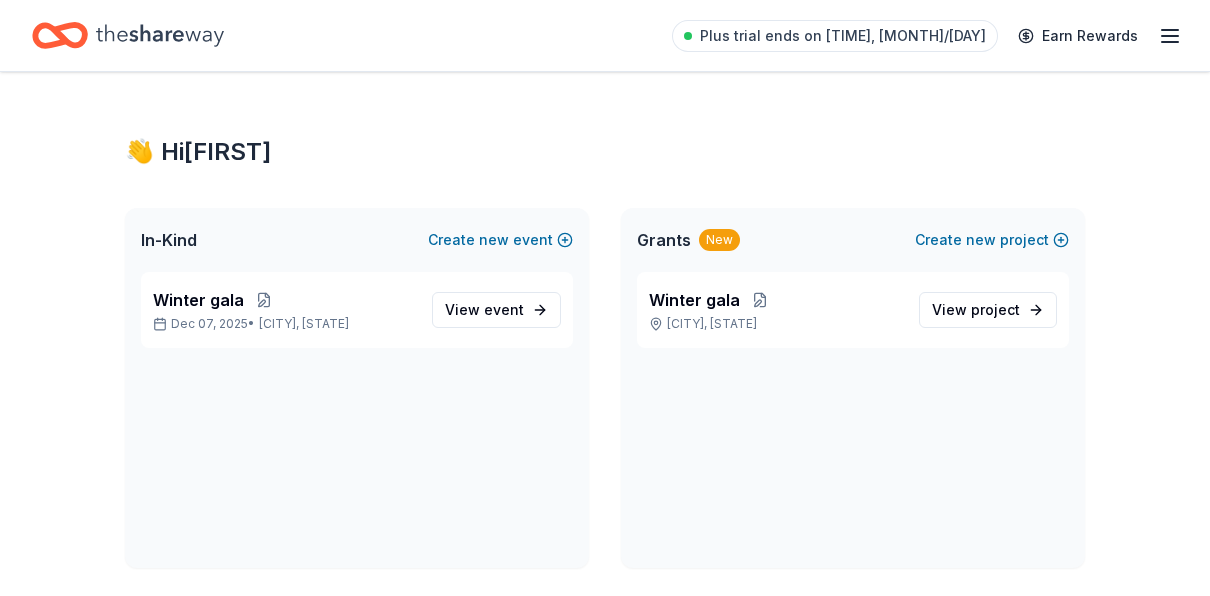 scroll, scrollTop: 521, scrollLeft: 0, axis: vertical 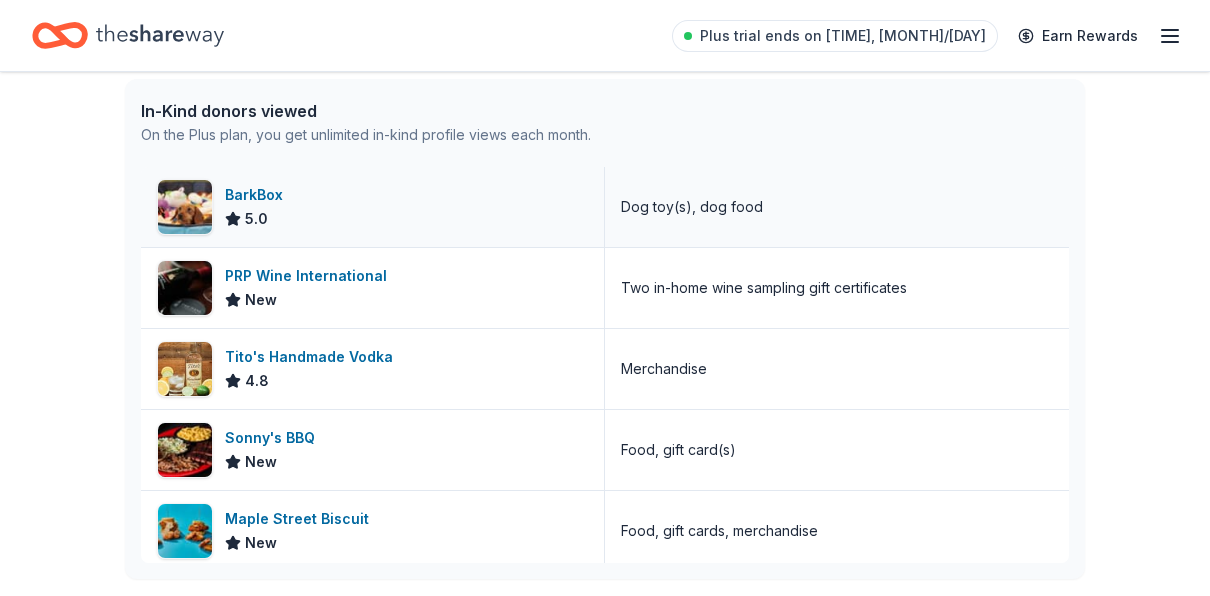 click on "5.0" at bounding box center [246, 219] 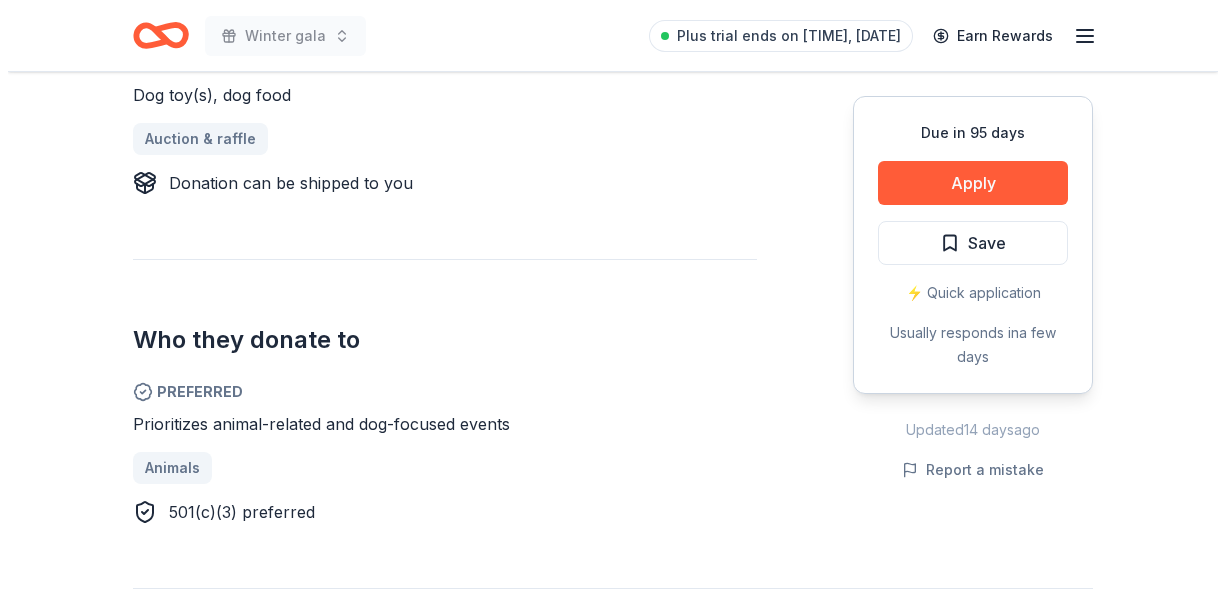 scroll, scrollTop: 896, scrollLeft: 0, axis: vertical 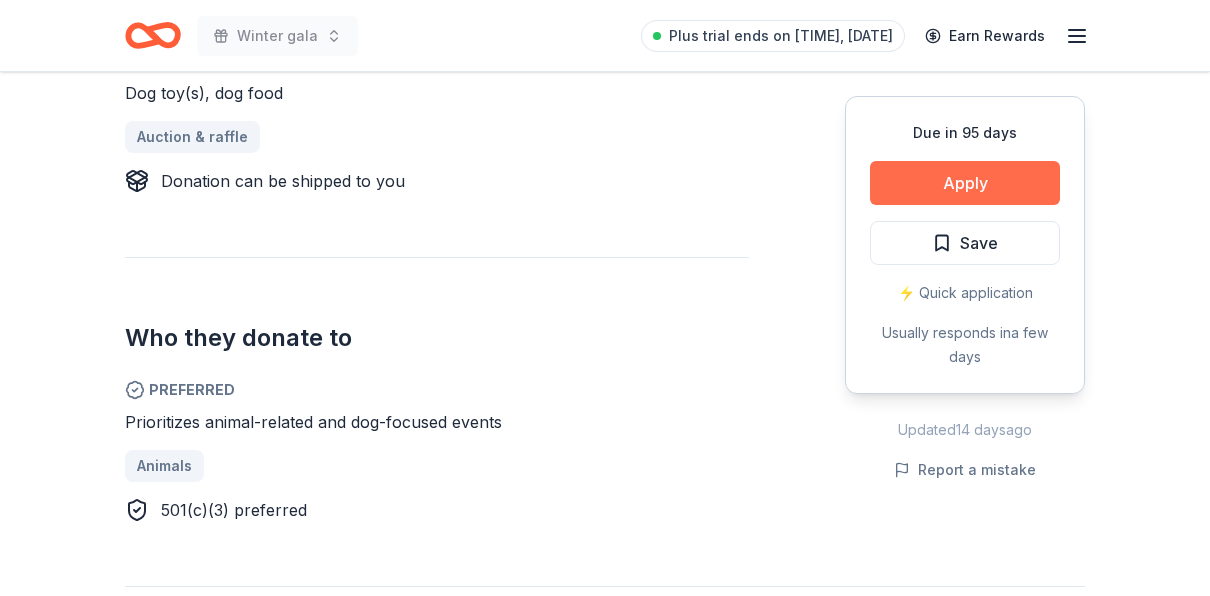 click on "Apply" at bounding box center [965, 183] 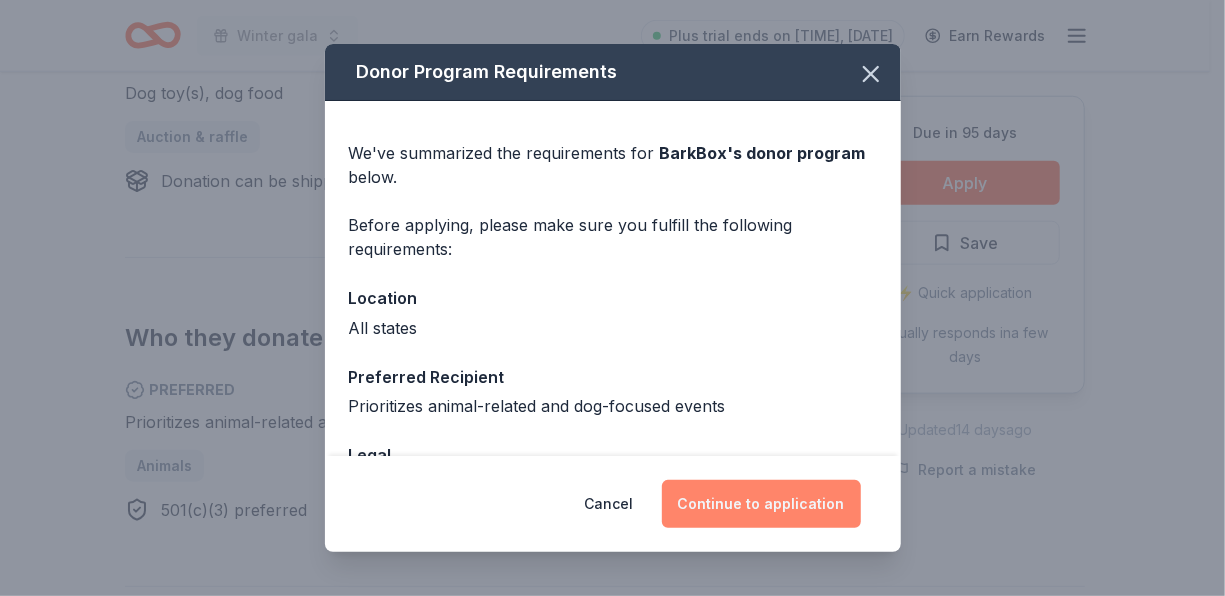click on "Continue to application" at bounding box center (761, 504) 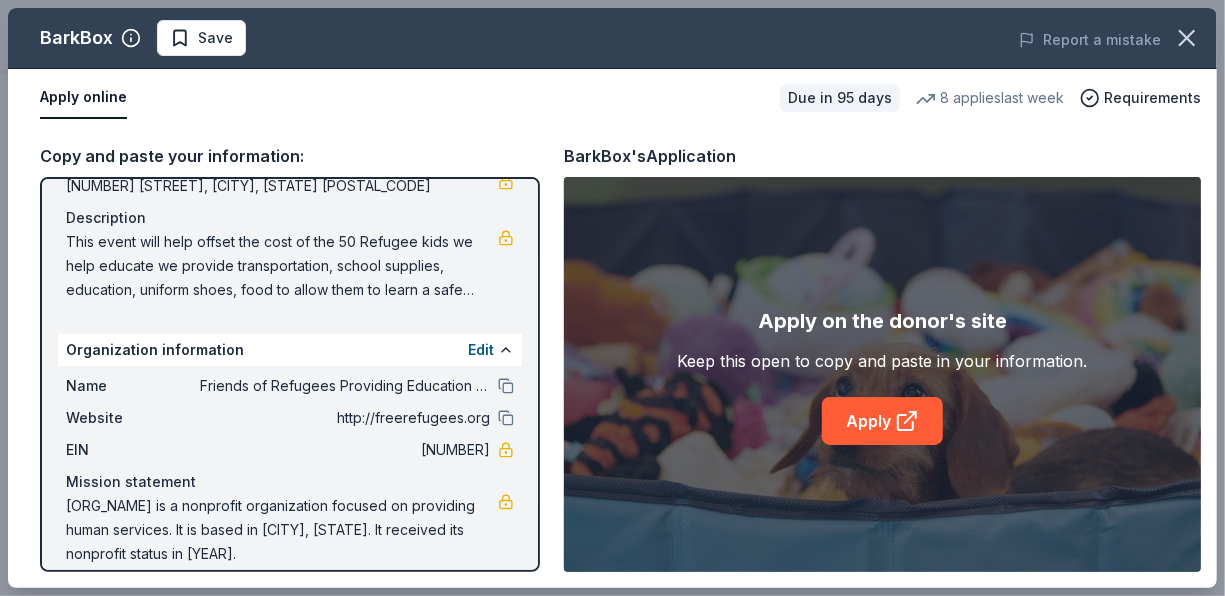 scroll, scrollTop: 201, scrollLeft: 0, axis: vertical 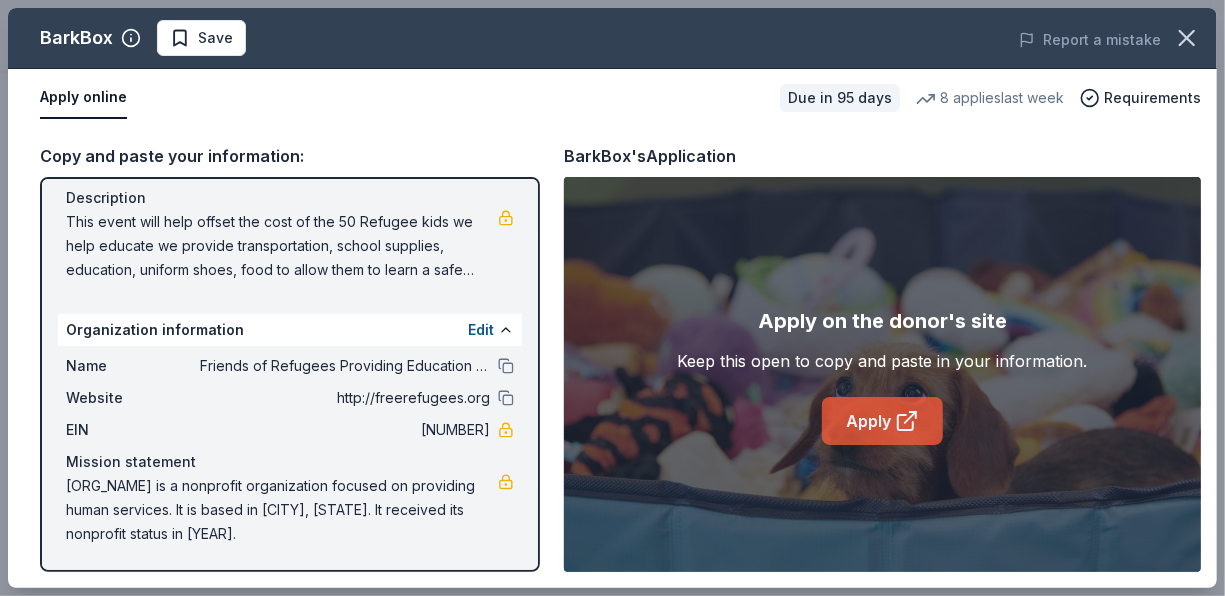 click on "Apply" at bounding box center [882, 421] 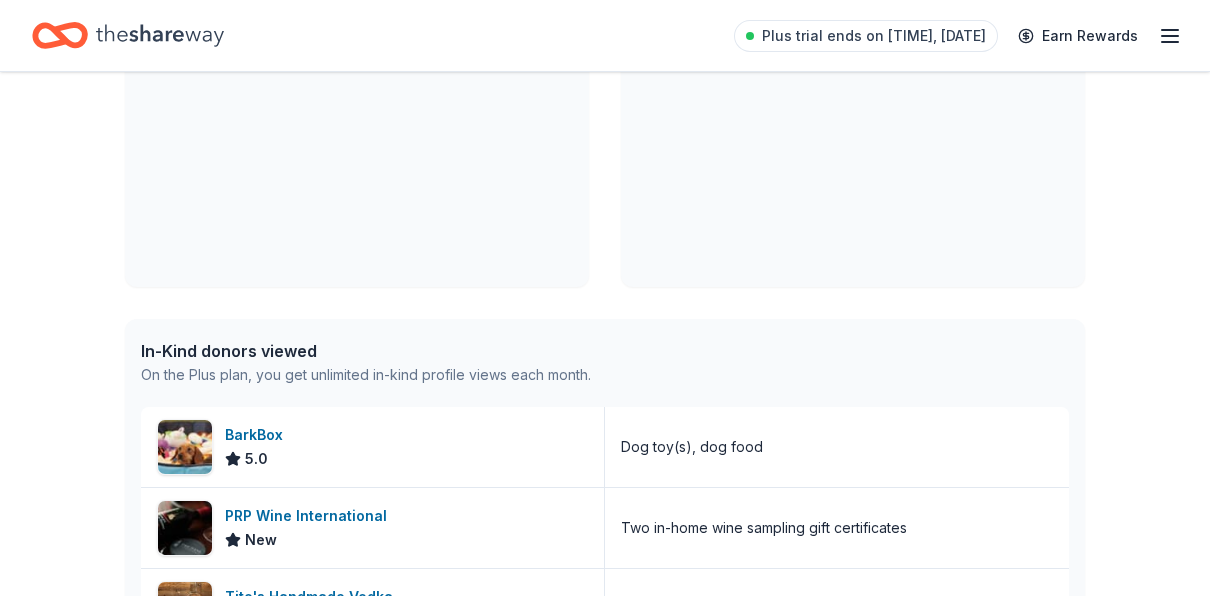 scroll, scrollTop: 294, scrollLeft: 0, axis: vertical 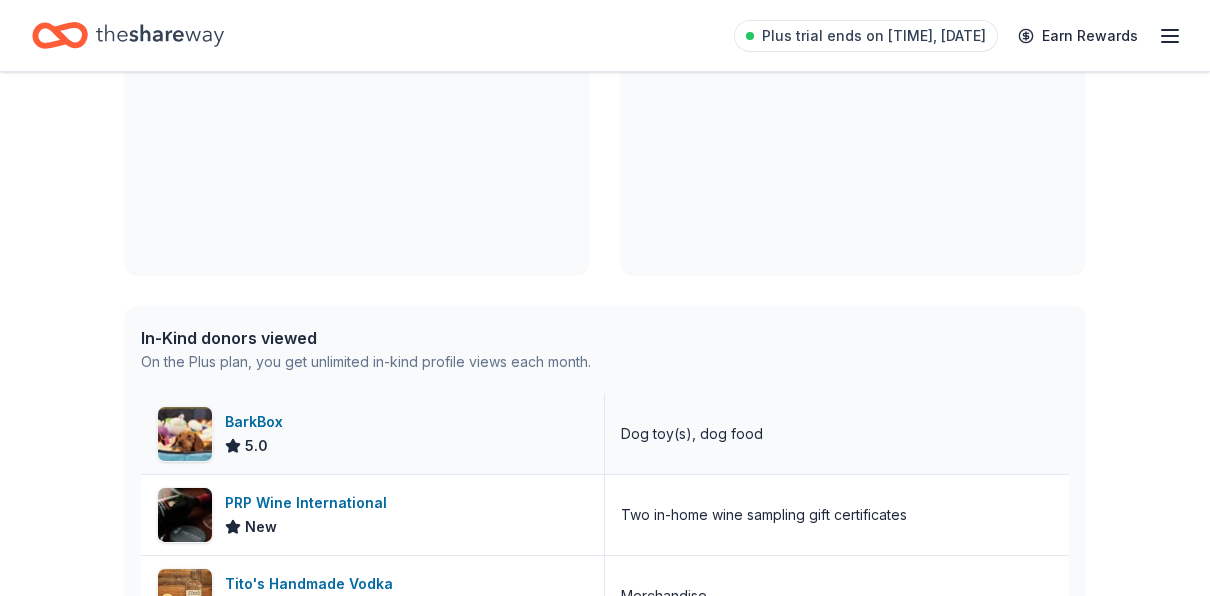 click 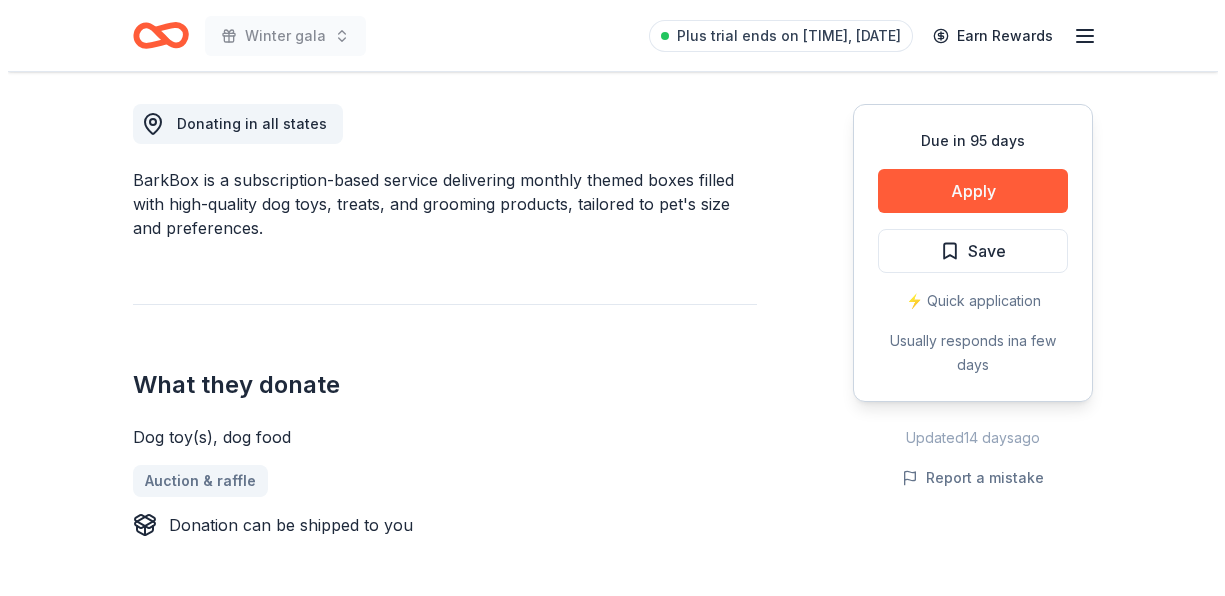 scroll, scrollTop: 553, scrollLeft: 0, axis: vertical 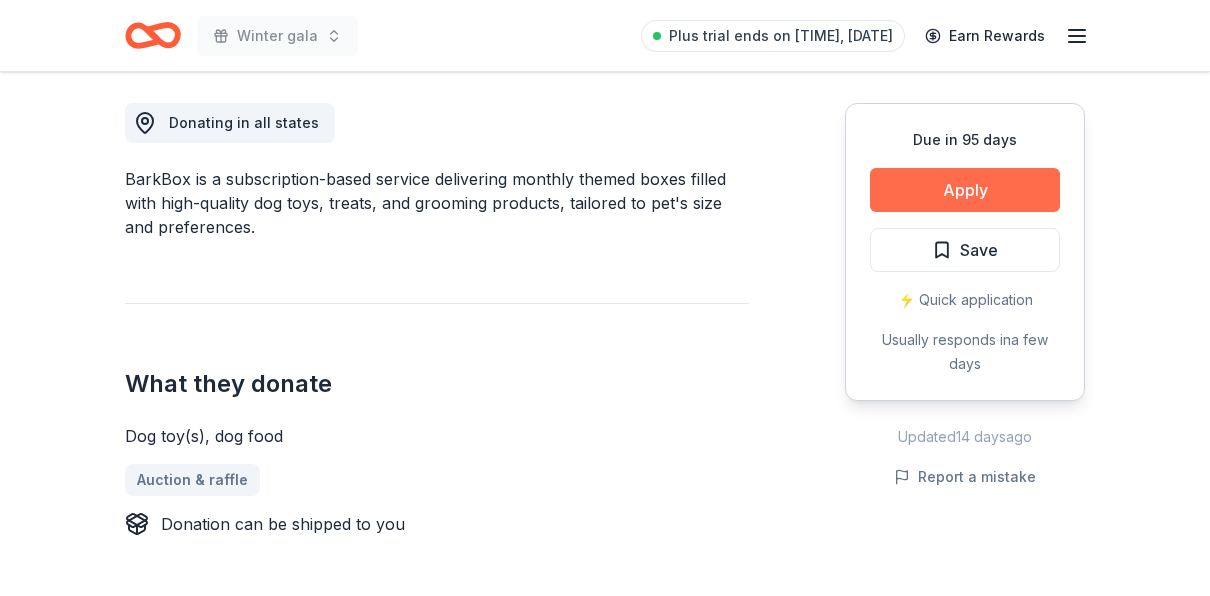 click on "Apply" at bounding box center (965, 190) 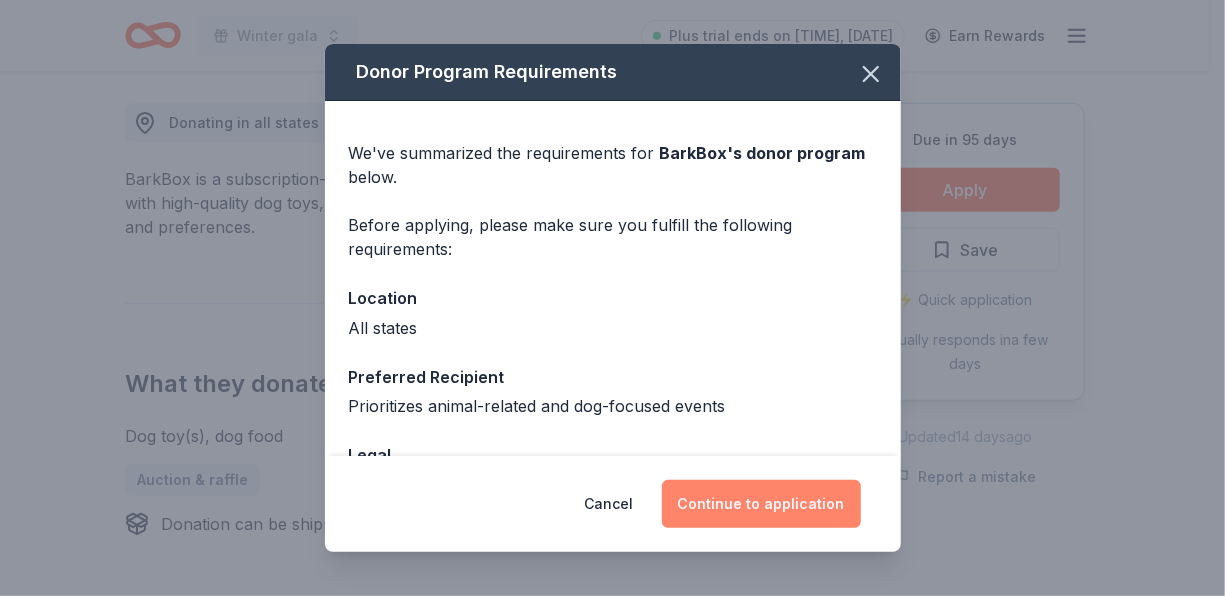 click on "Continue to application" at bounding box center (761, 504) 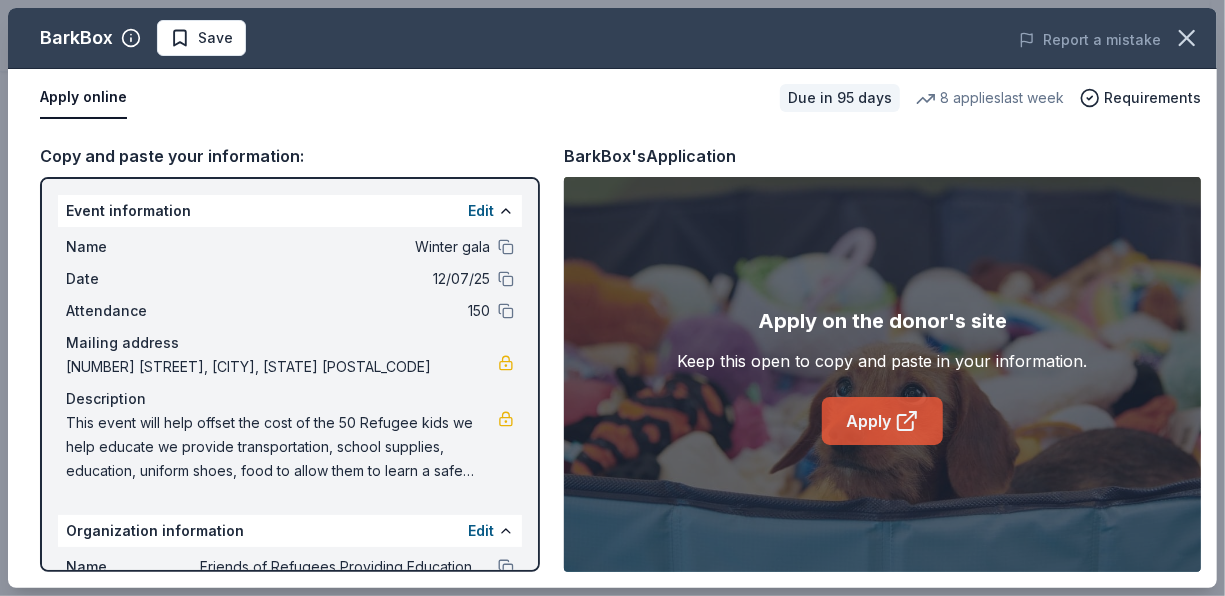click on "Apply" at bounding box center [882, 421] 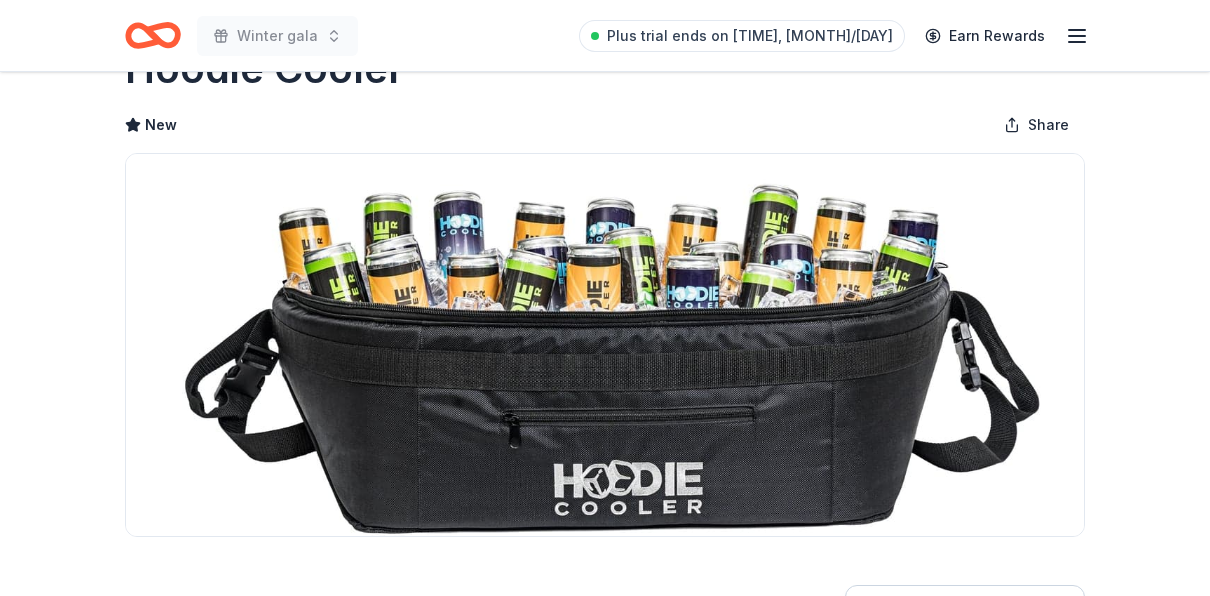 scroll, scrollTop: 0, scrollLeft: 0, axis: both 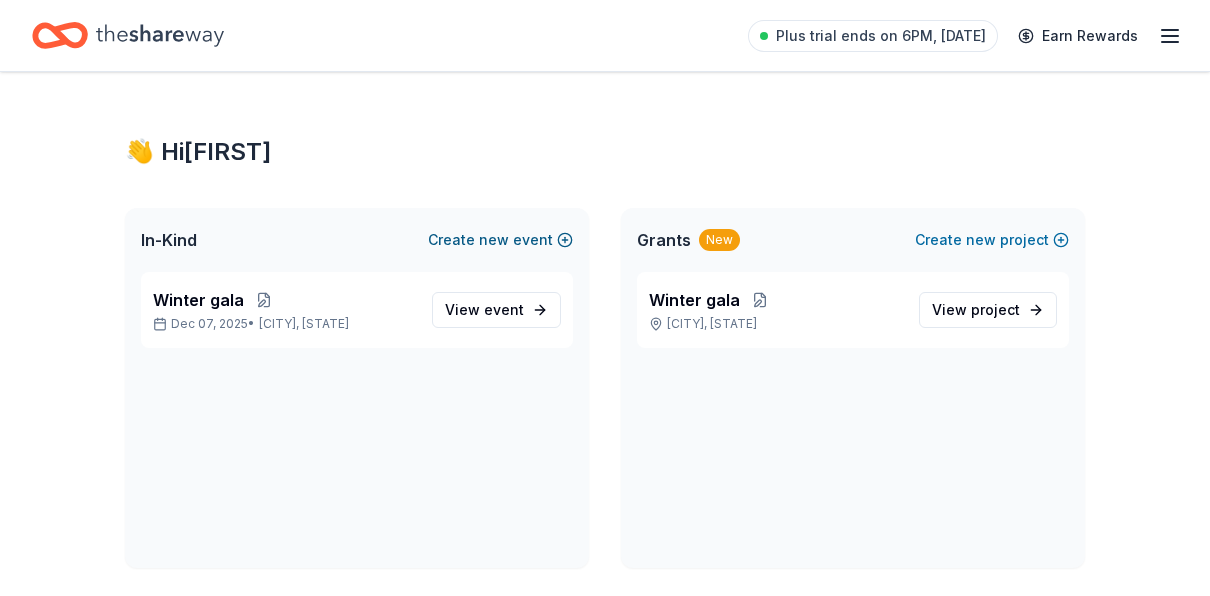 click on "Create  new  event" at bounding box center [500, 240] 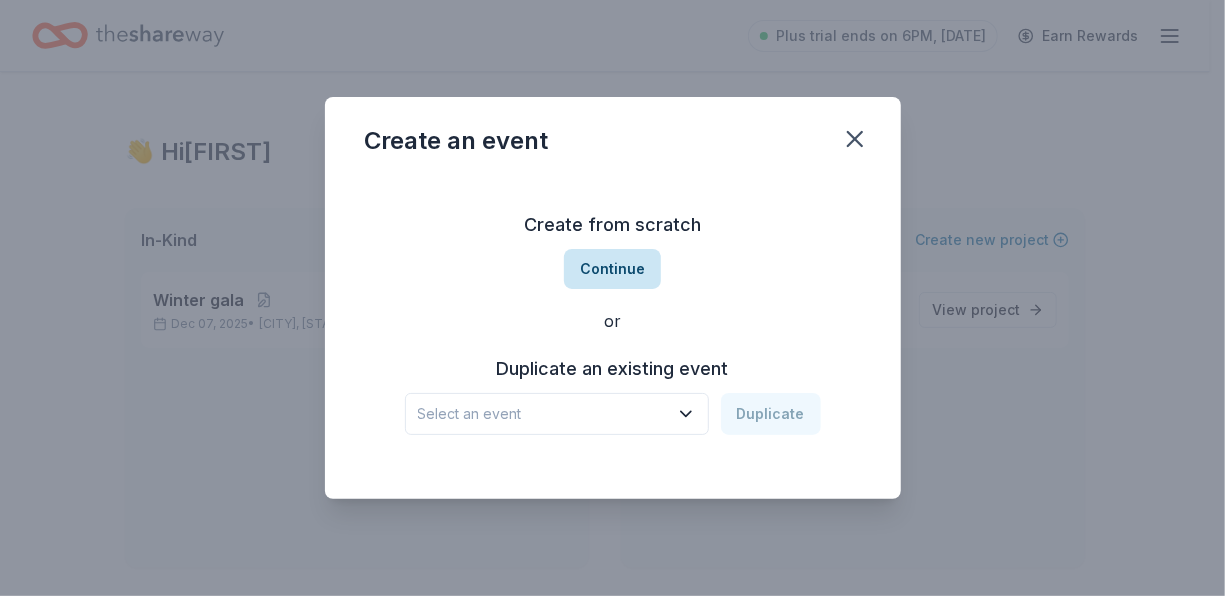 click on "Continue" at bounding box center (612, 269) 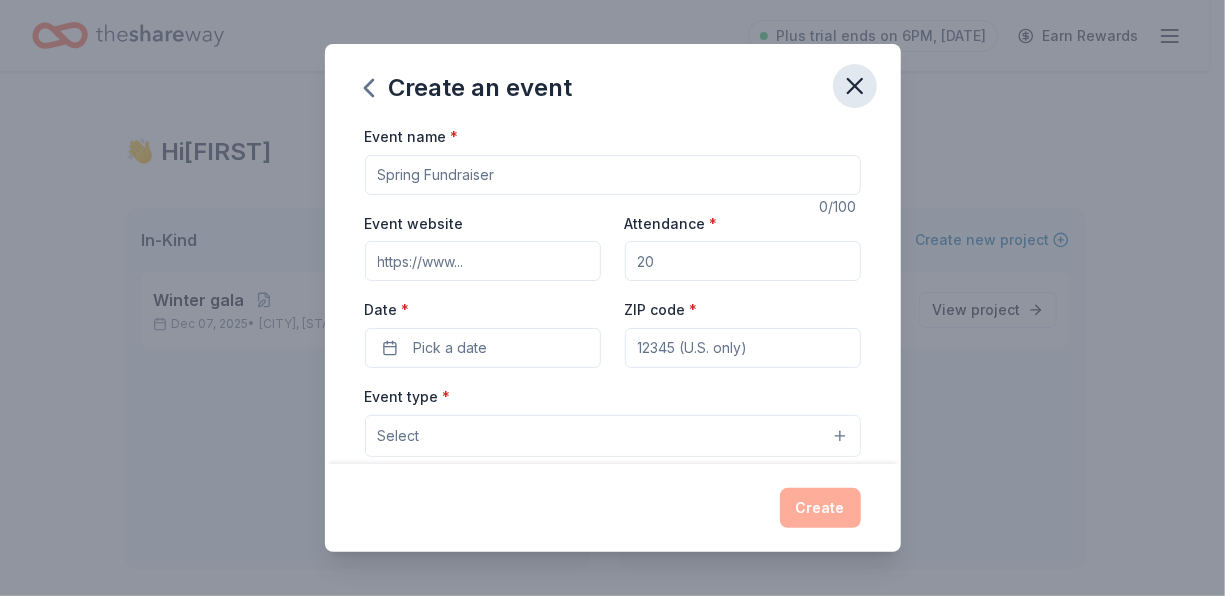 click 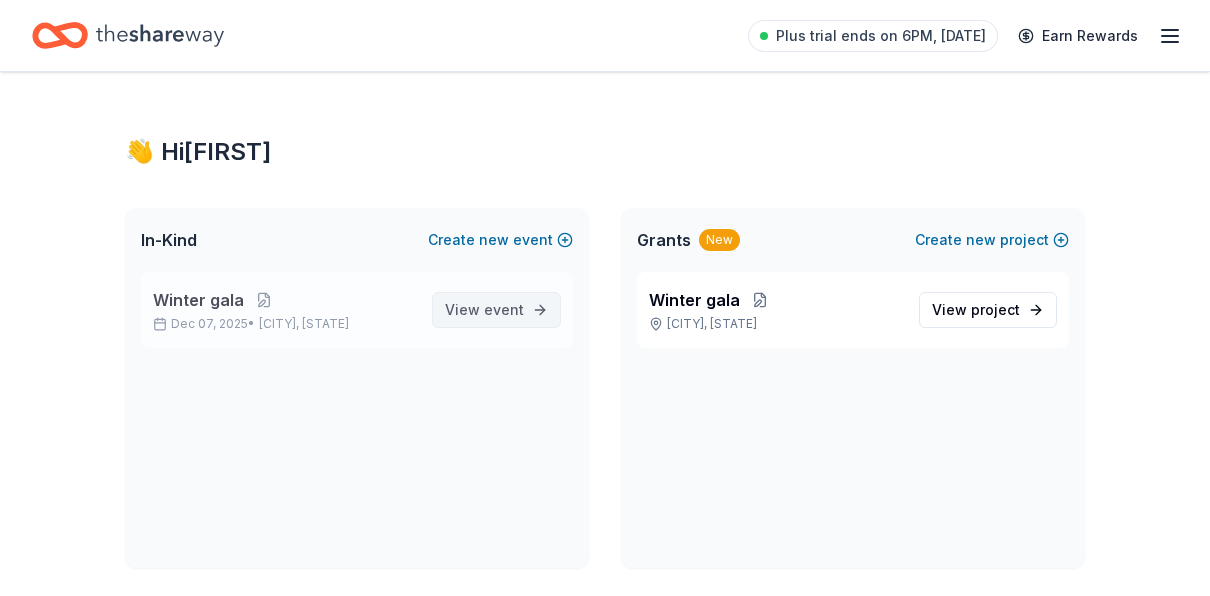 click on "event" at bounding box center [504, 309] 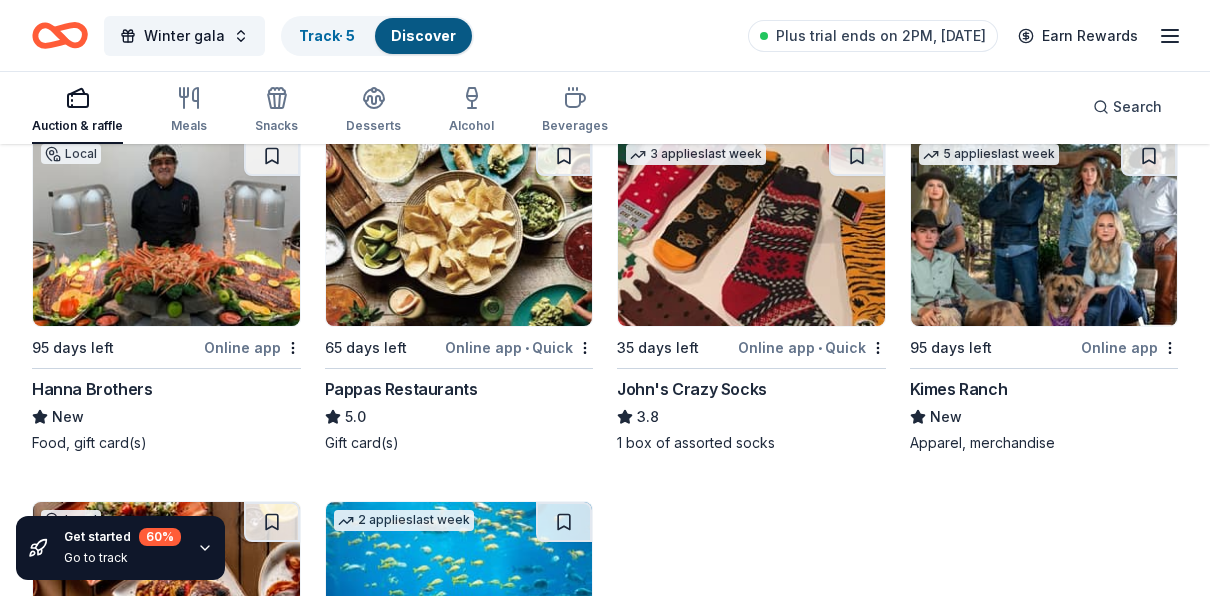 scroll, scrollTop: 2520, scrollLeft: 0, axis: vertical 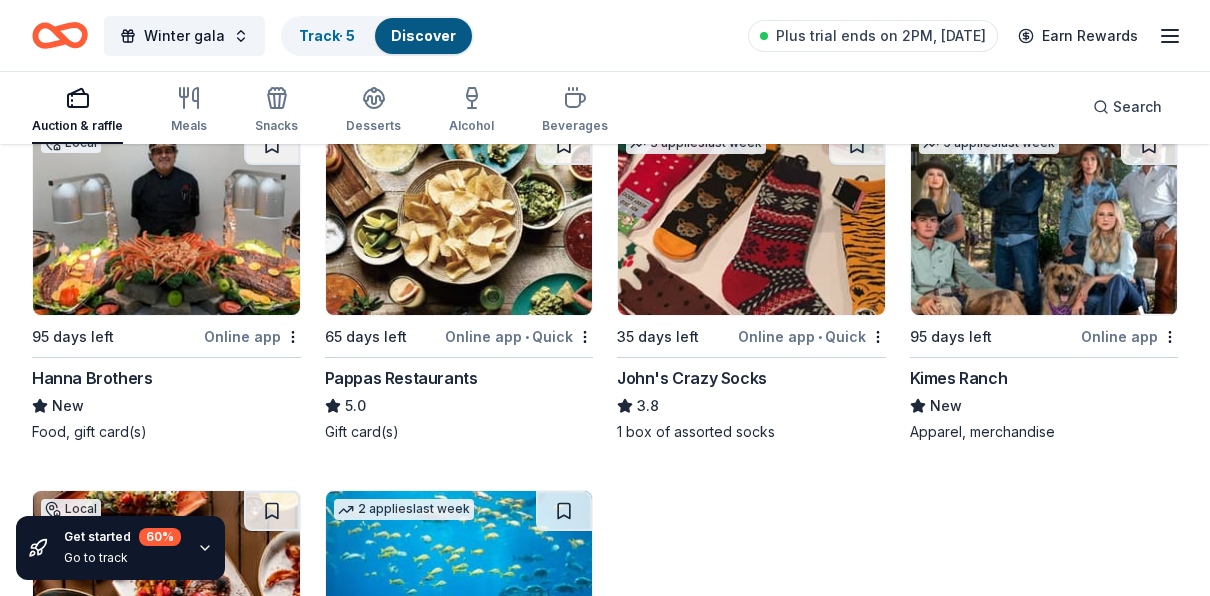 click on "Online app • Quick" at bounding box center (812, 336) 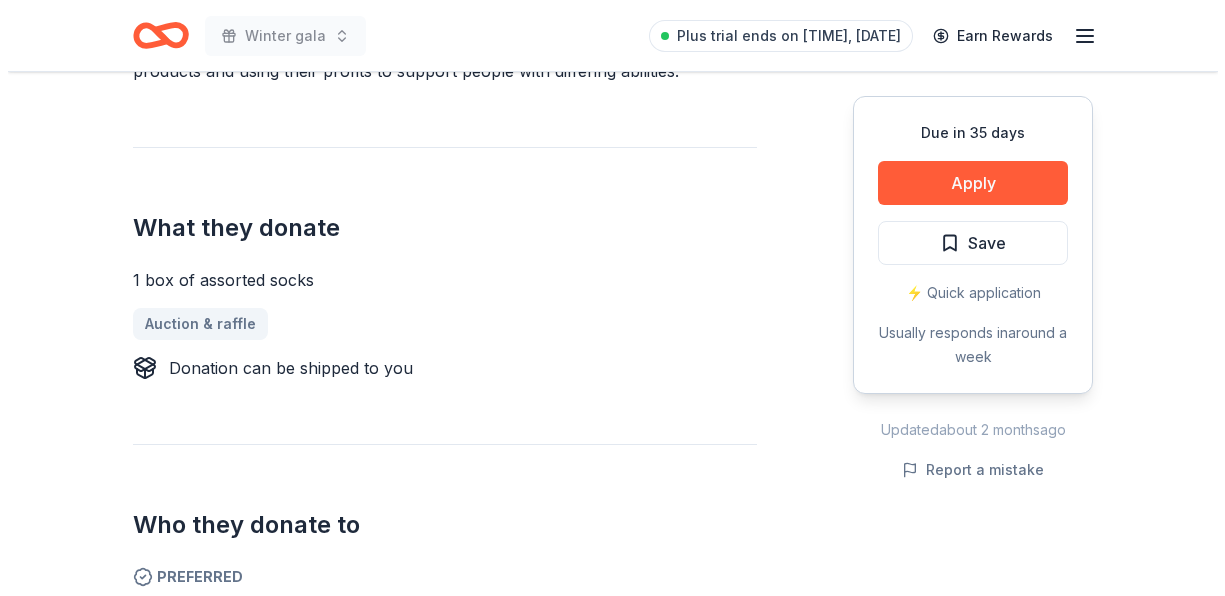 scroll, scrollTop: 713, scrollLeft: 0, axis: vertical 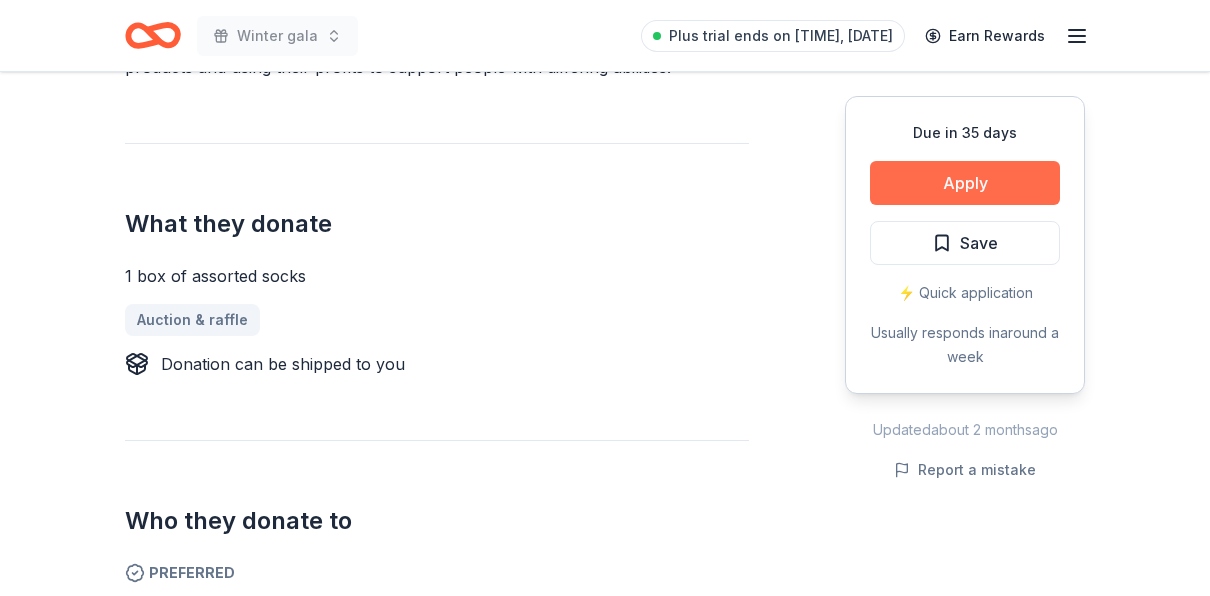click on "Apply" at bounding box center [965, 183] 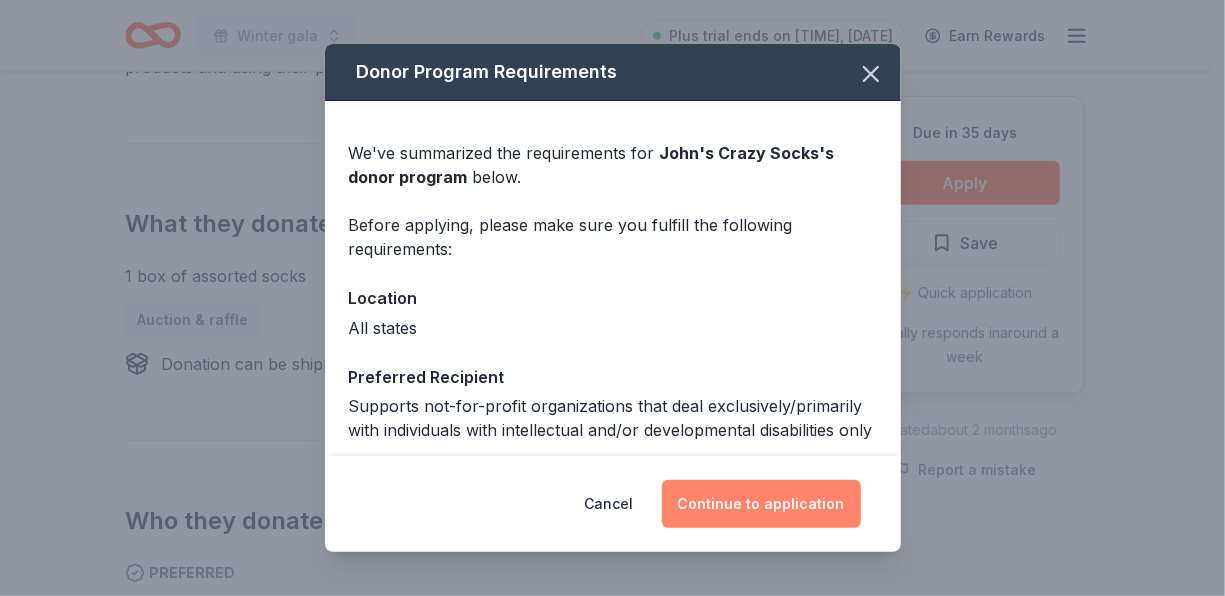 click on "Continue to application" at bounding box center [761, 504] 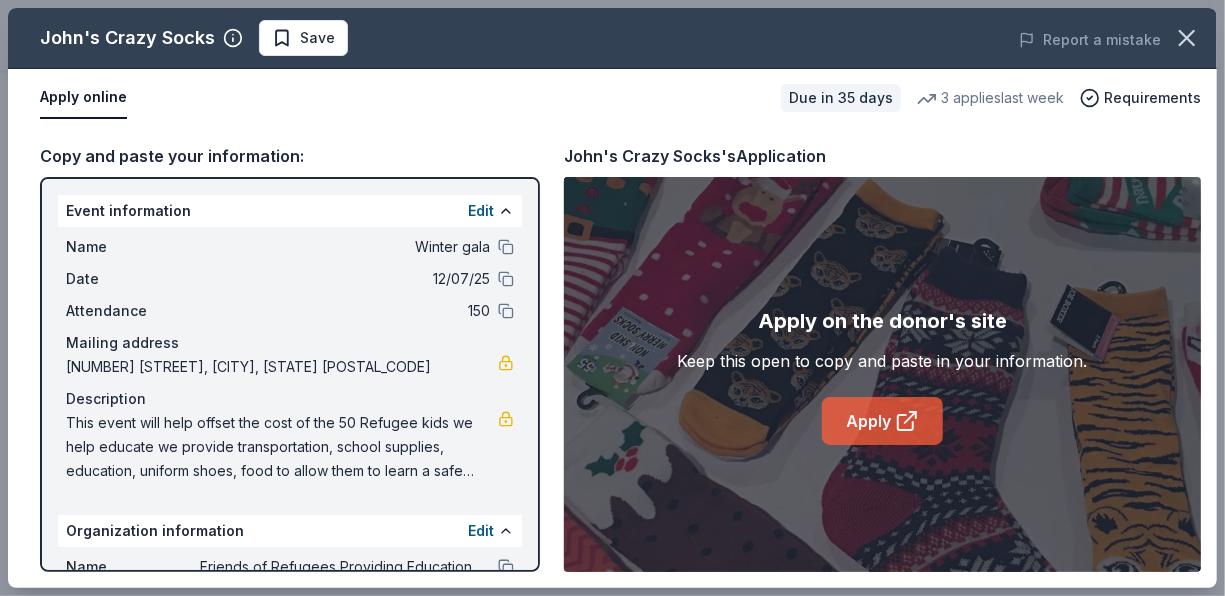click on "Apply" at bounding box center [882, 421] 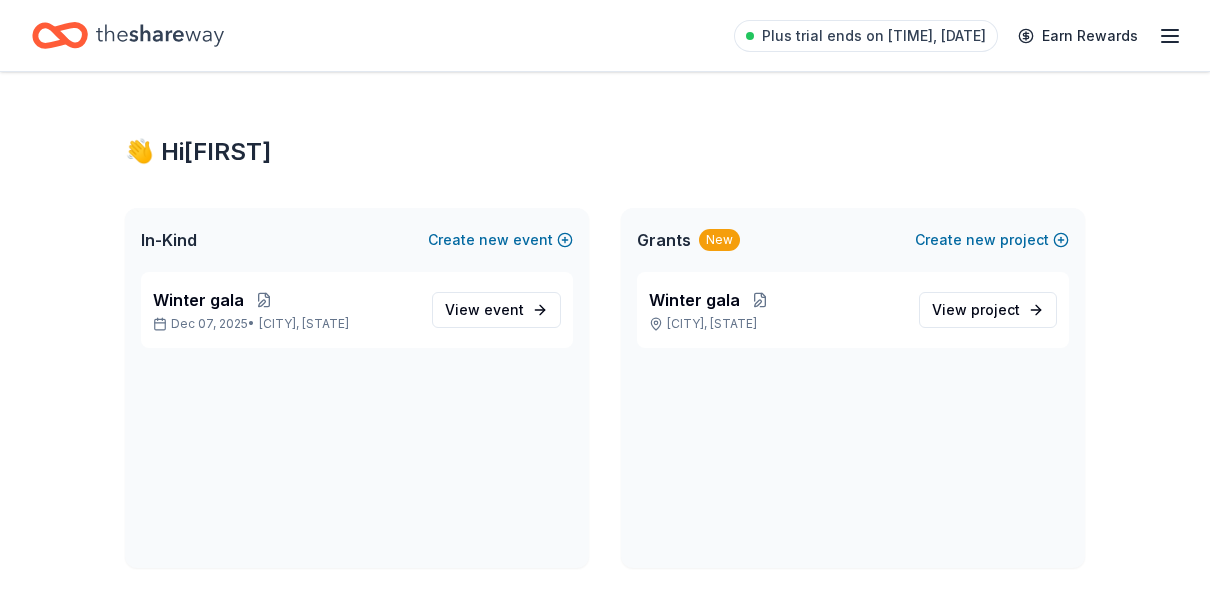 scroll, scrollTop: 0, scrollLeft: 0, axis: both 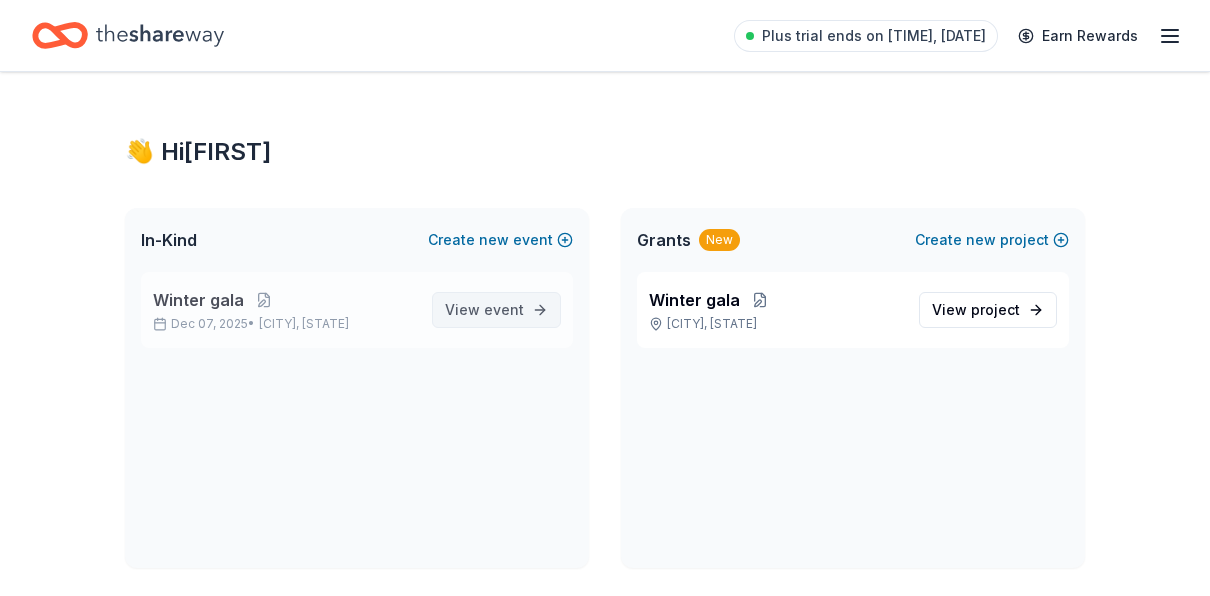 click on "View   event" at bounding box center (484, 310) 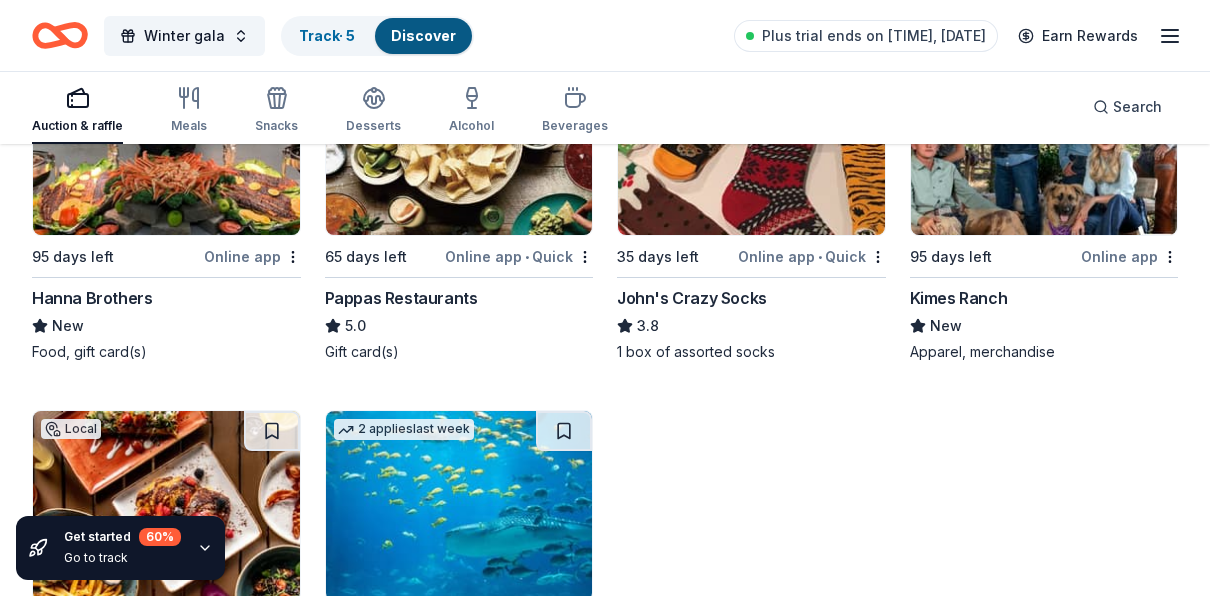 scroll, scrollTop: 2606, scrollLeft: 0, axis: vertical 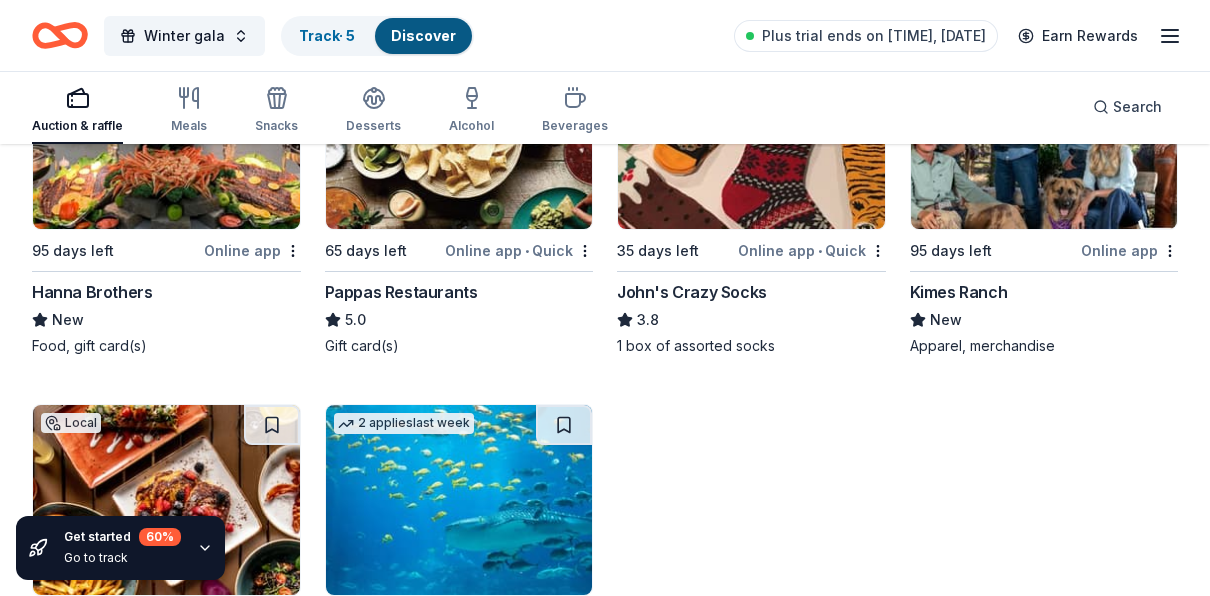 click on "65 days left" at bounding box center (383, 250) 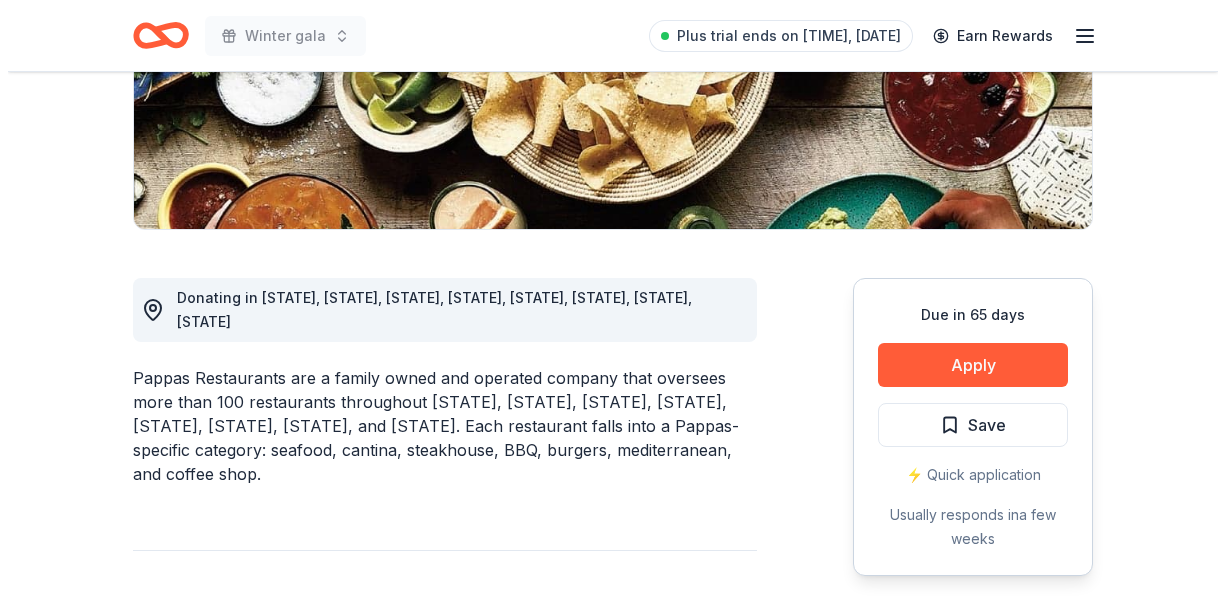 scroll, scrollTop: 388, scrollLeft: 0, axis: vertical 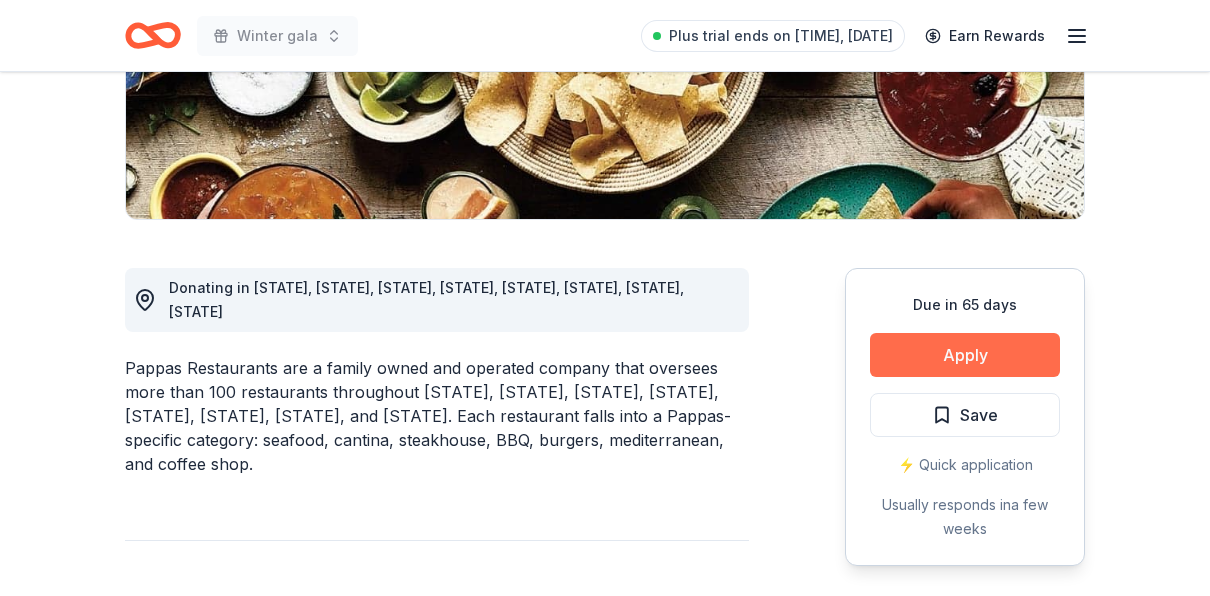 click on "Apply" at bounding box center [965, 355] 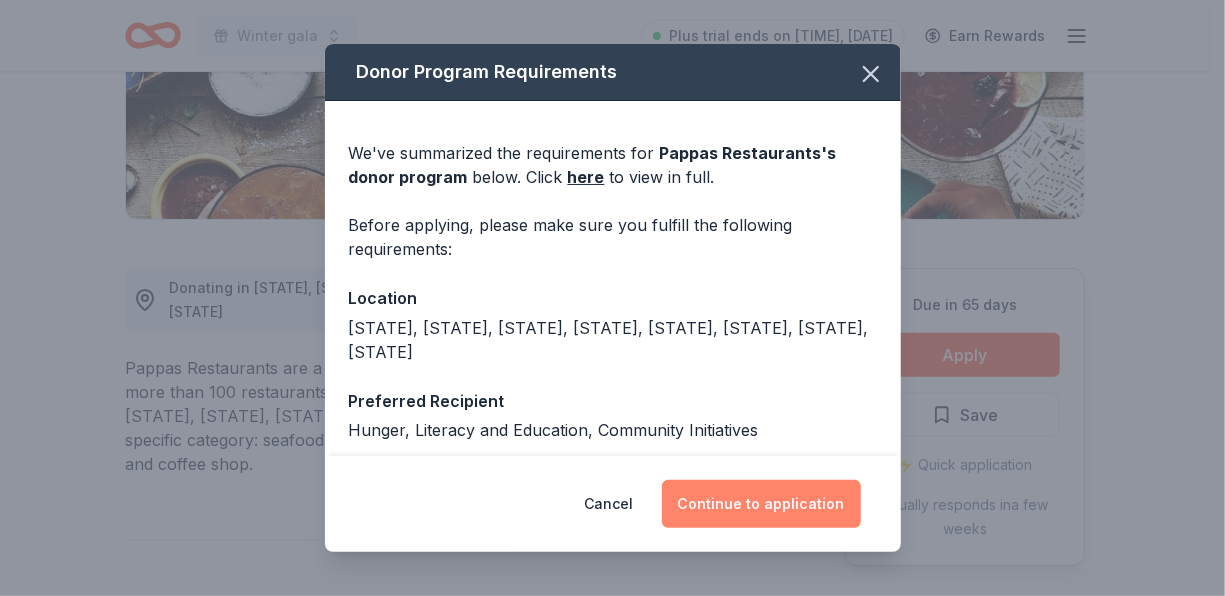 click on "Continue to application" at bounding box center [761, 504] 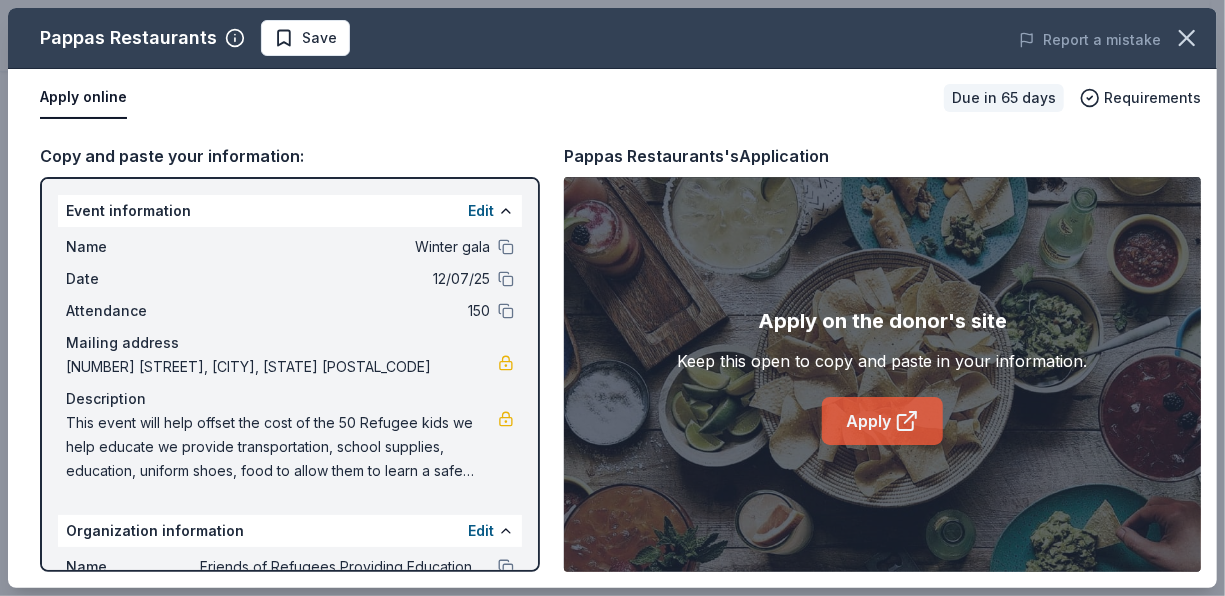 click on "Apply" at bounding box center [882, 421] 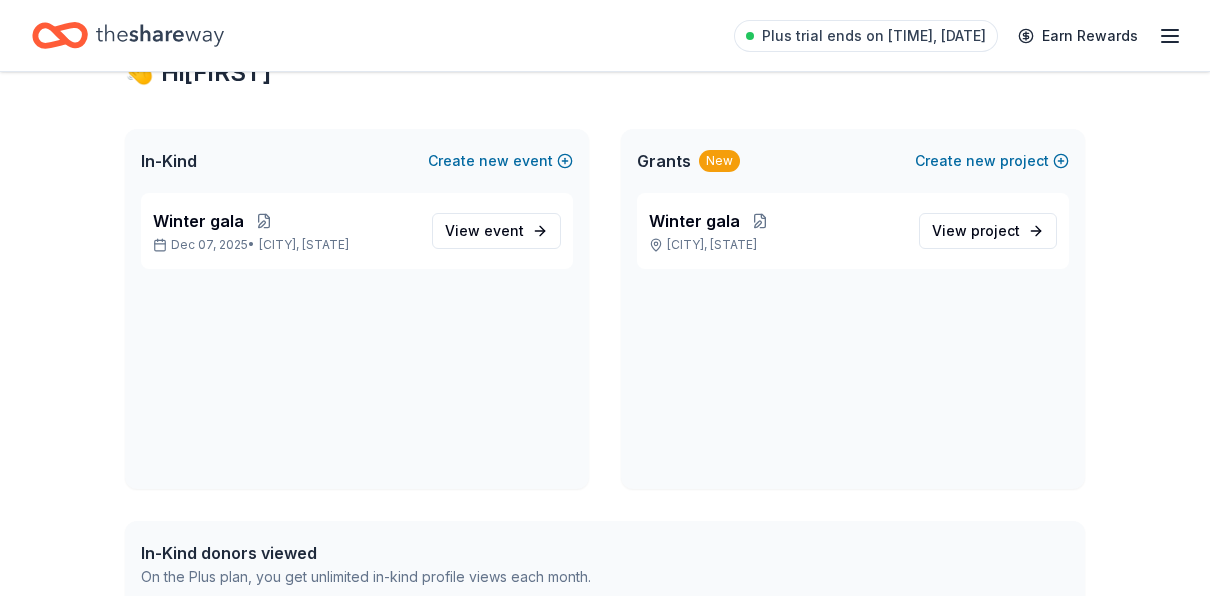 scroll, scrollTop: 84, scrollLeft: 0, axis: vertical 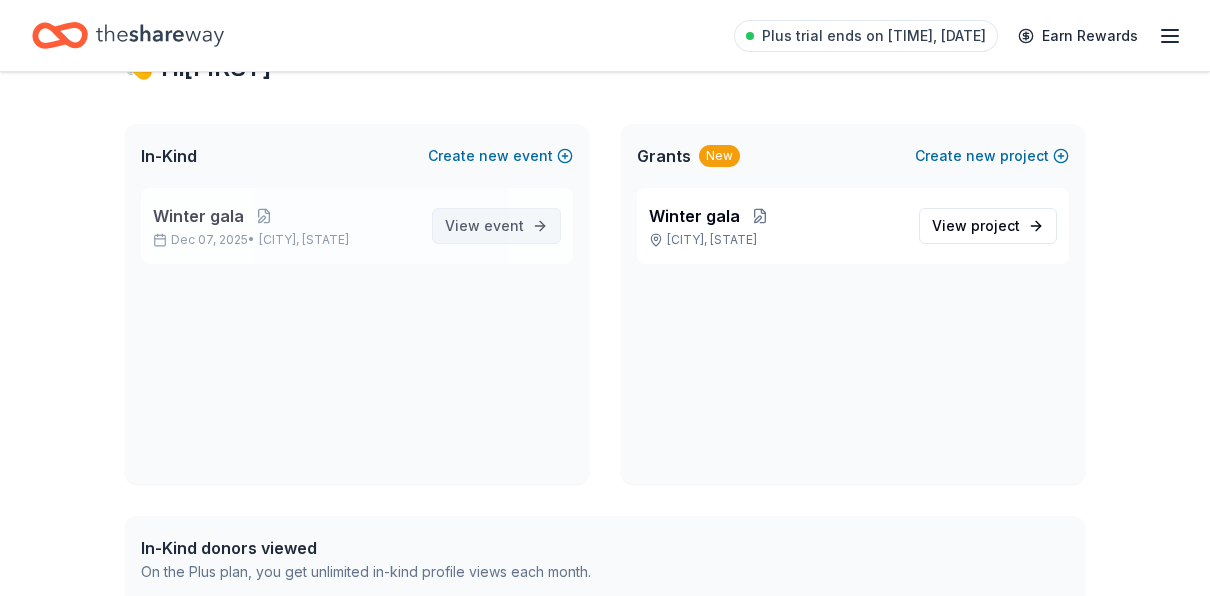 click on "event" at bounding box center [504, 225] 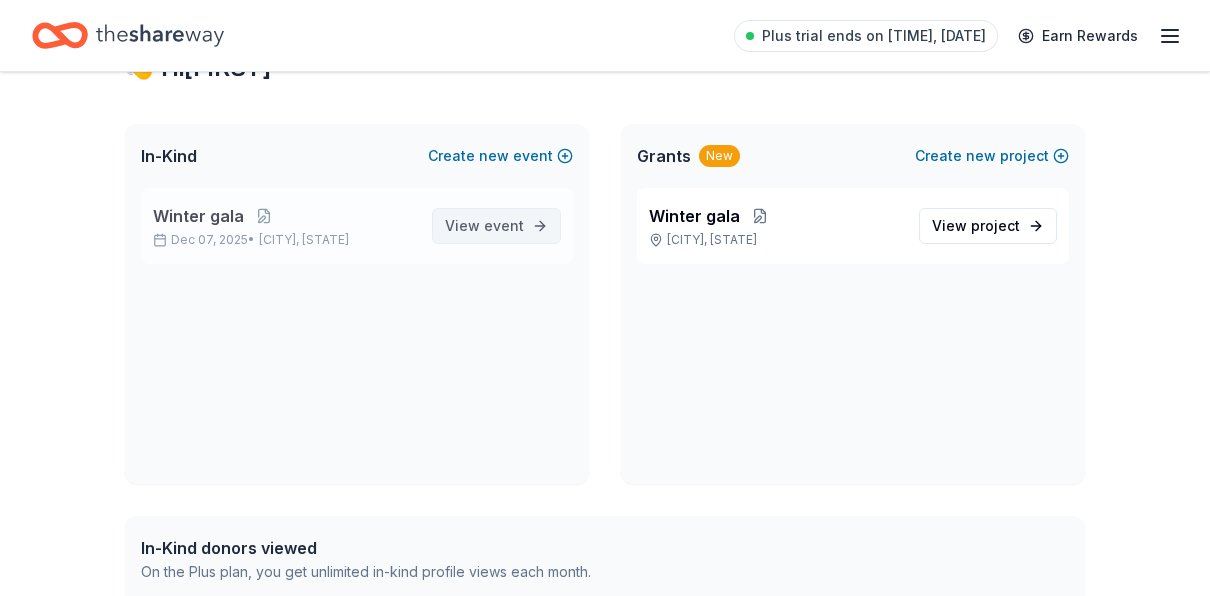 click on "View   event" at bounding box center (484, 226) 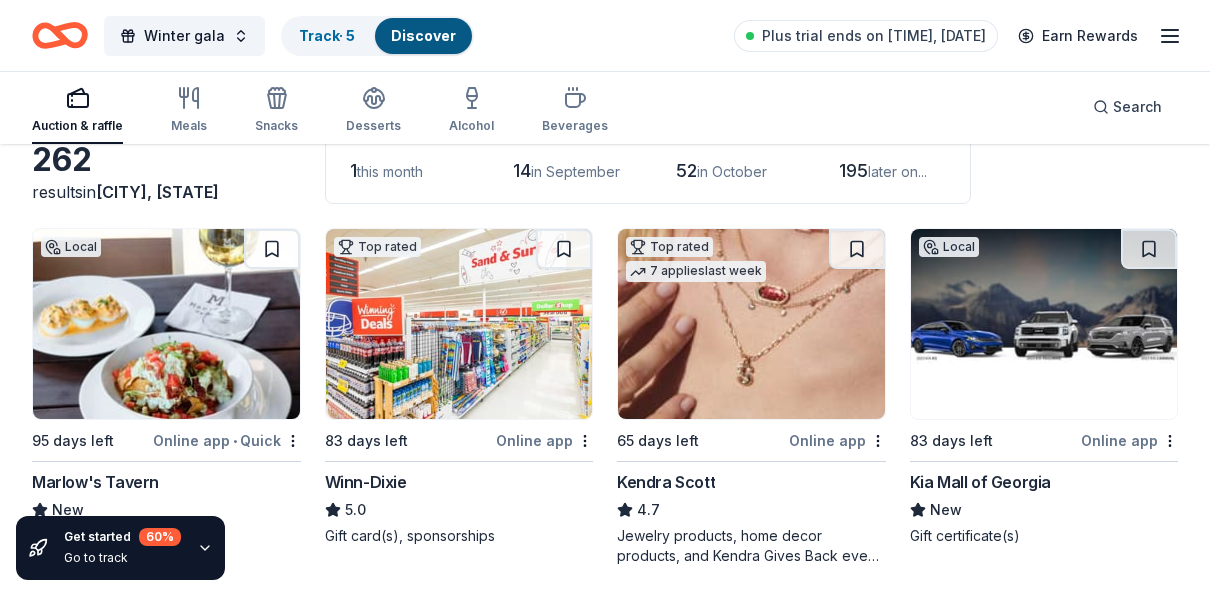 scroll, scrollTop: 164, scrollLeft: 0, axis: vertical 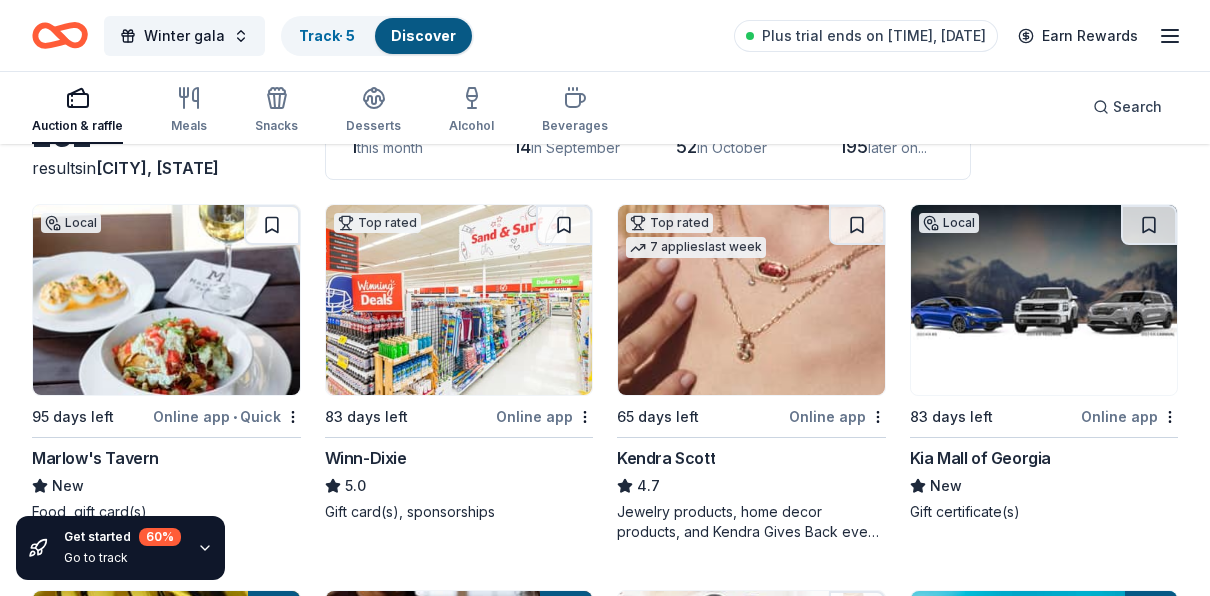 click 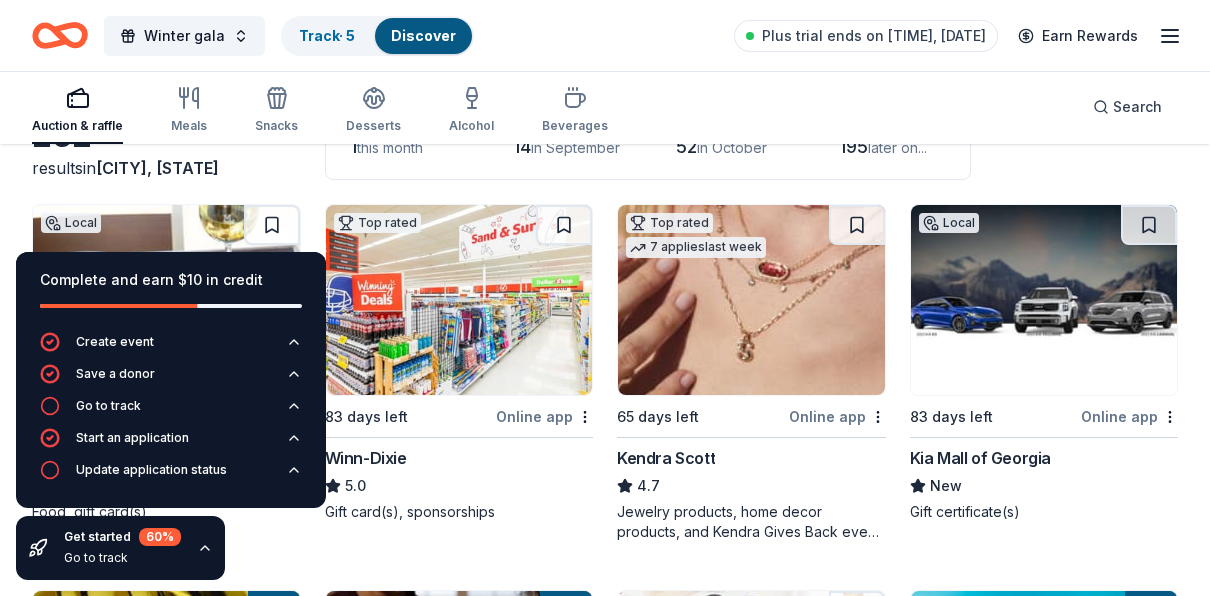 click on "5.0" at bounding box center [459, 486] 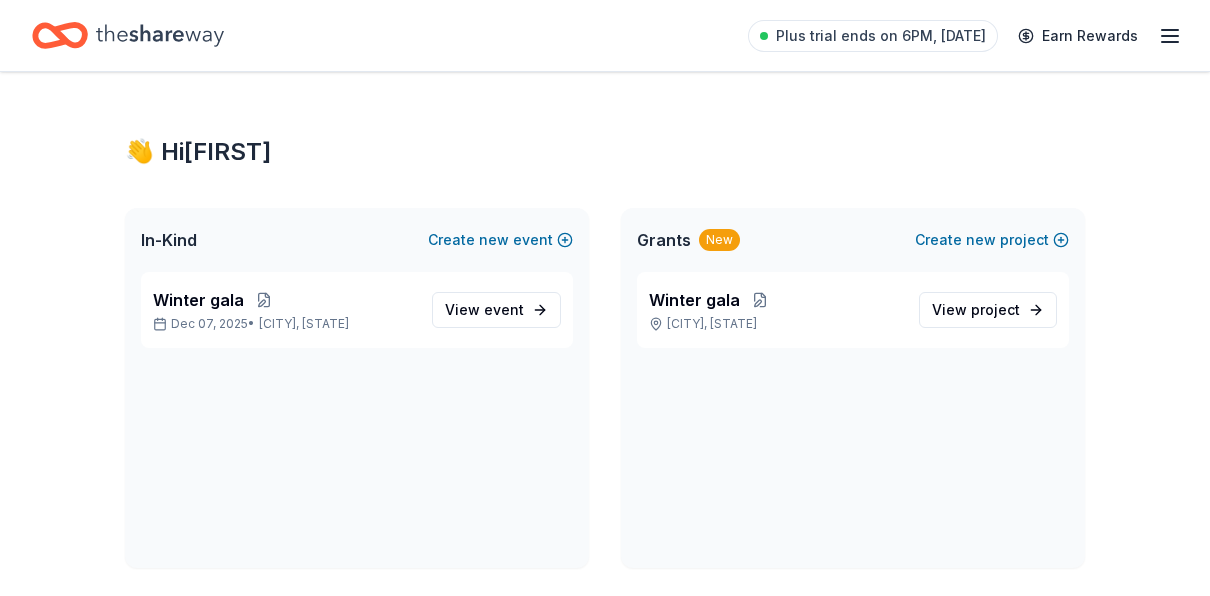 scroll, scrollTop: 0, scrollLeft: 0, axis: both 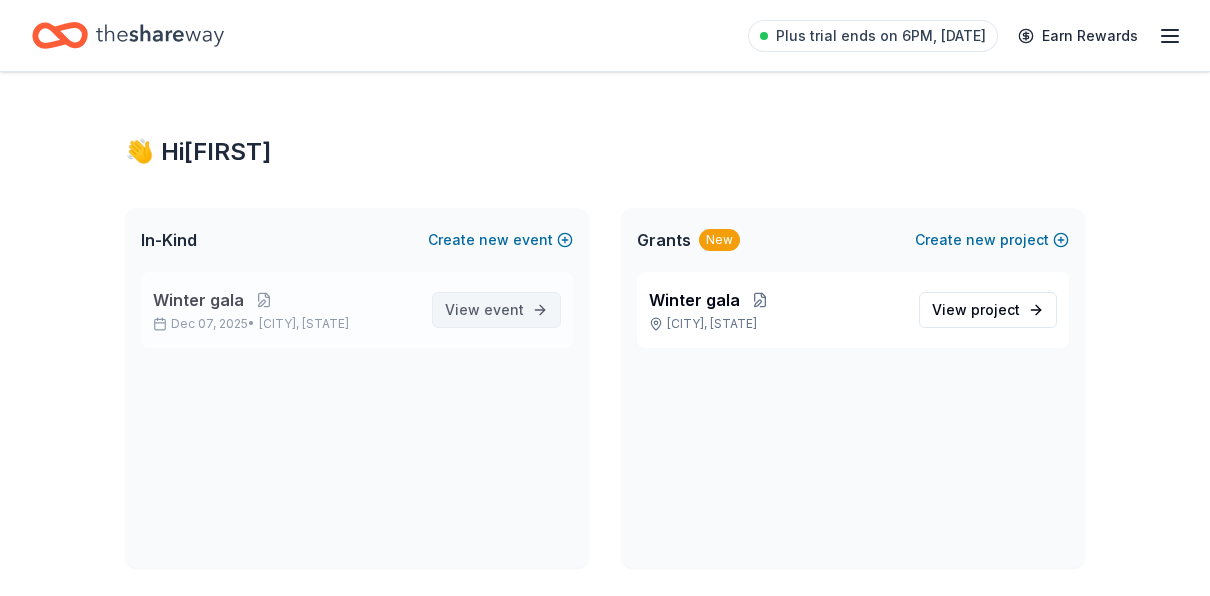 click on "event" at bounding box center (504, 309) 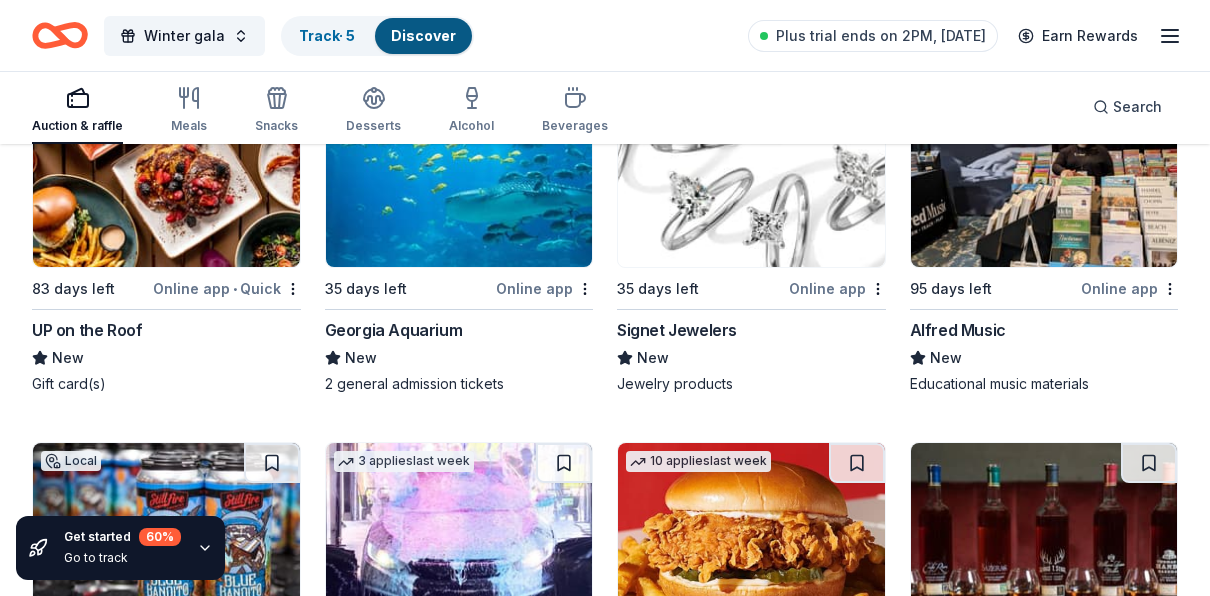 scroll, scrollTop: 2933, scrollLeft: 0, axis: vertical 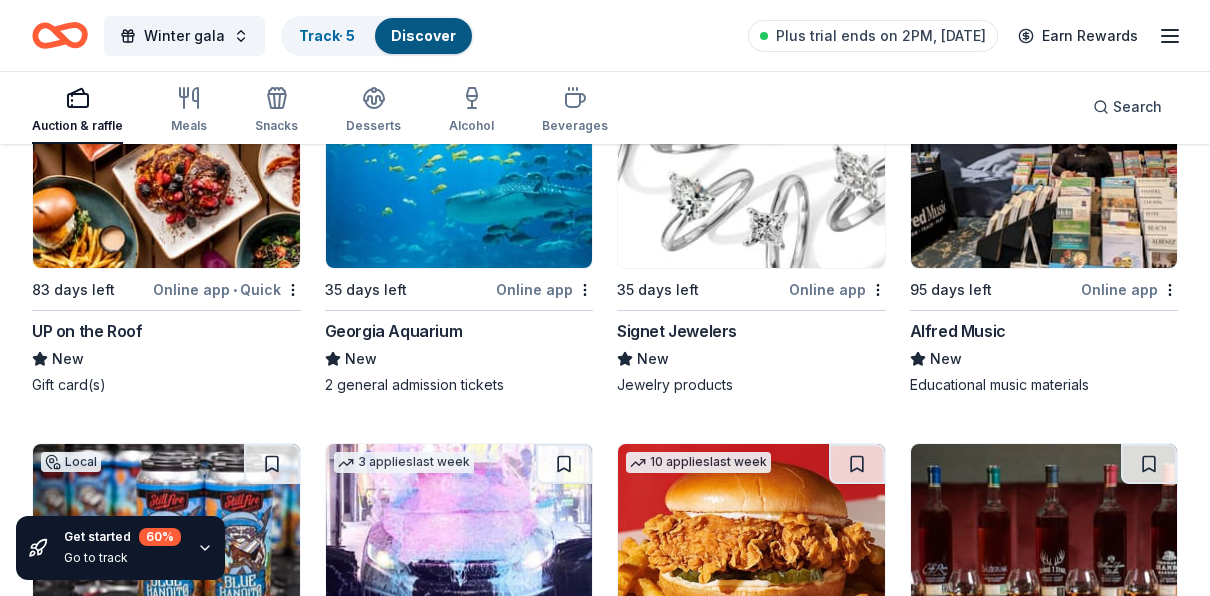 click on "35 days left" at bounding box center (409, 289) 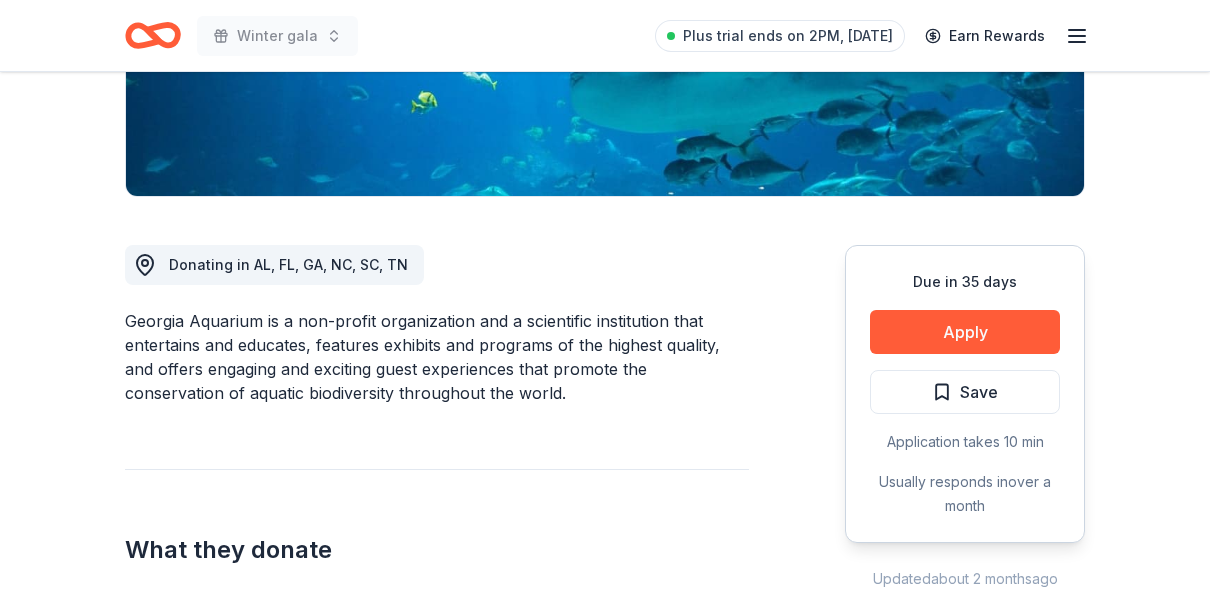 scroll, scrollTop: 425, scrollLeft: 0, axis: vertical 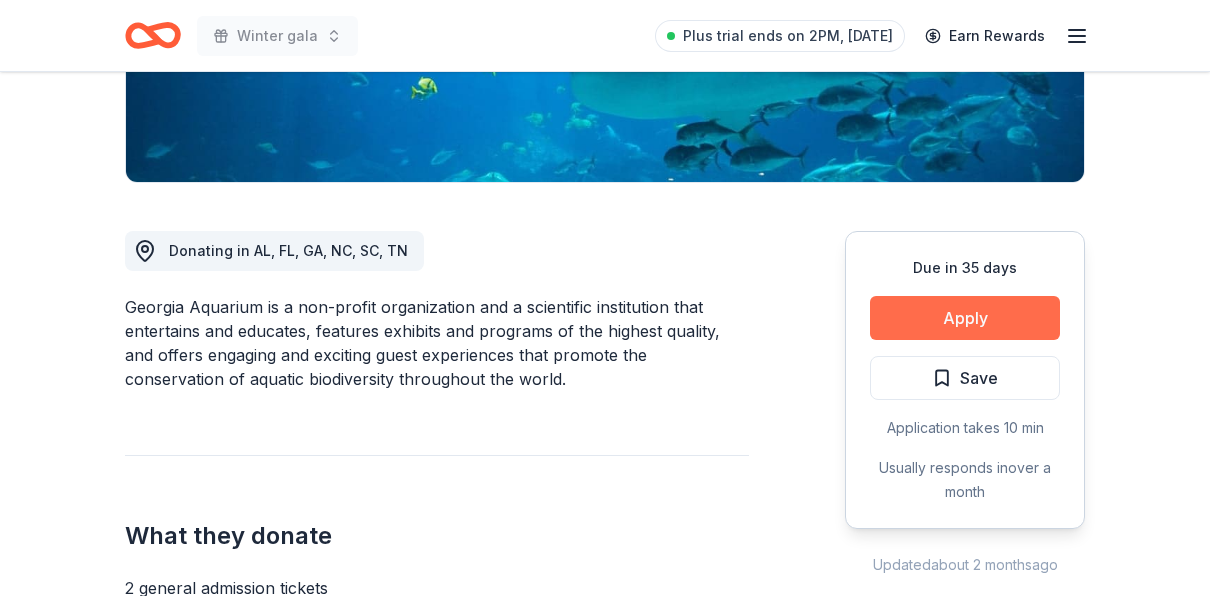click on "Apply" at bounding box center [965, 318] 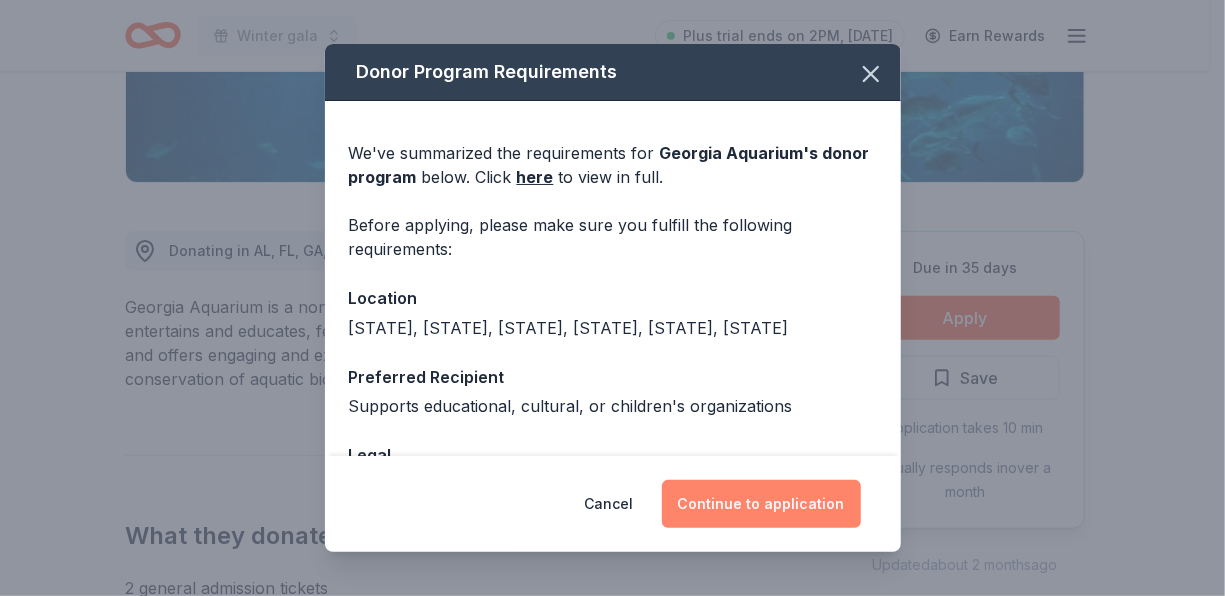 click on "Continue to application" at bounding box center (761, 504) 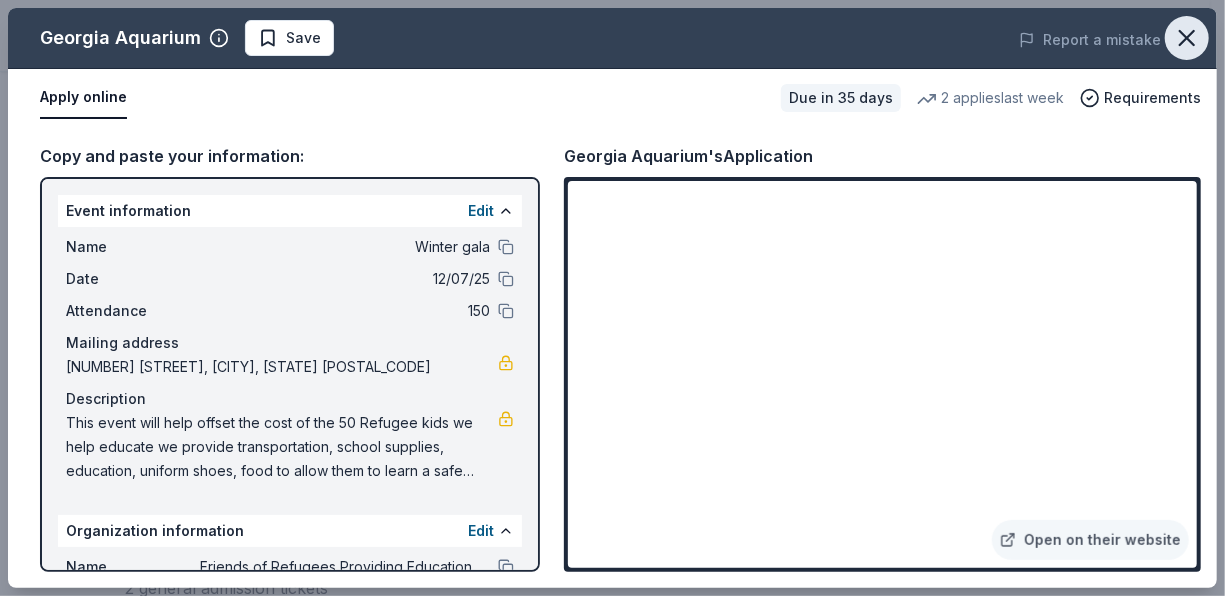 click 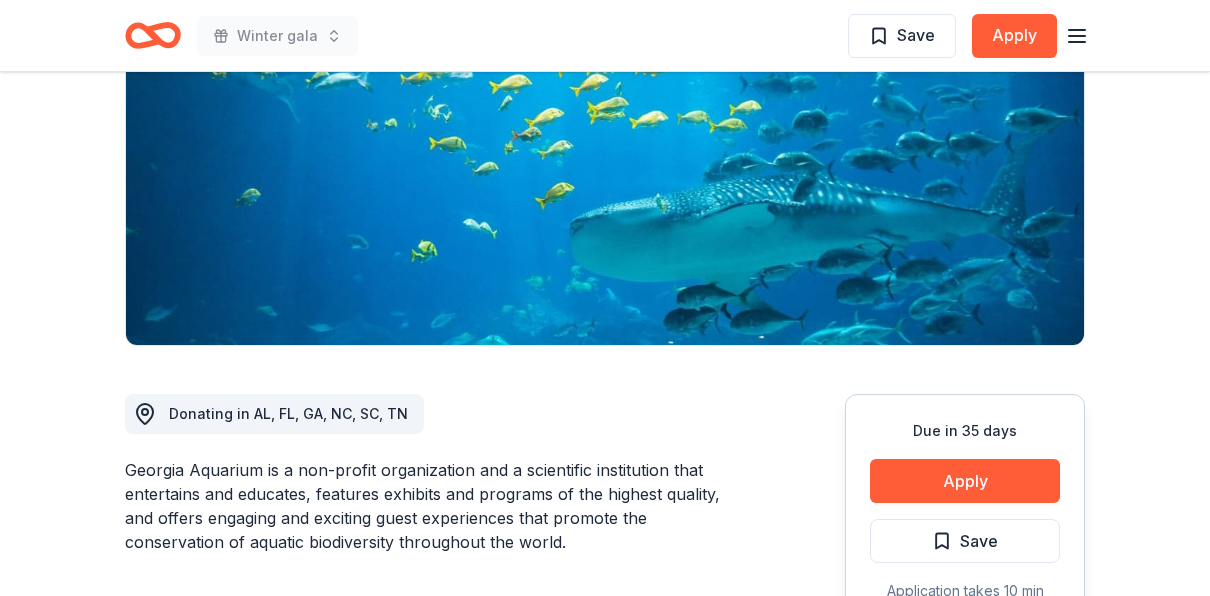 scroll, scrollTop: 0, scrollLeft: 0, axis: both 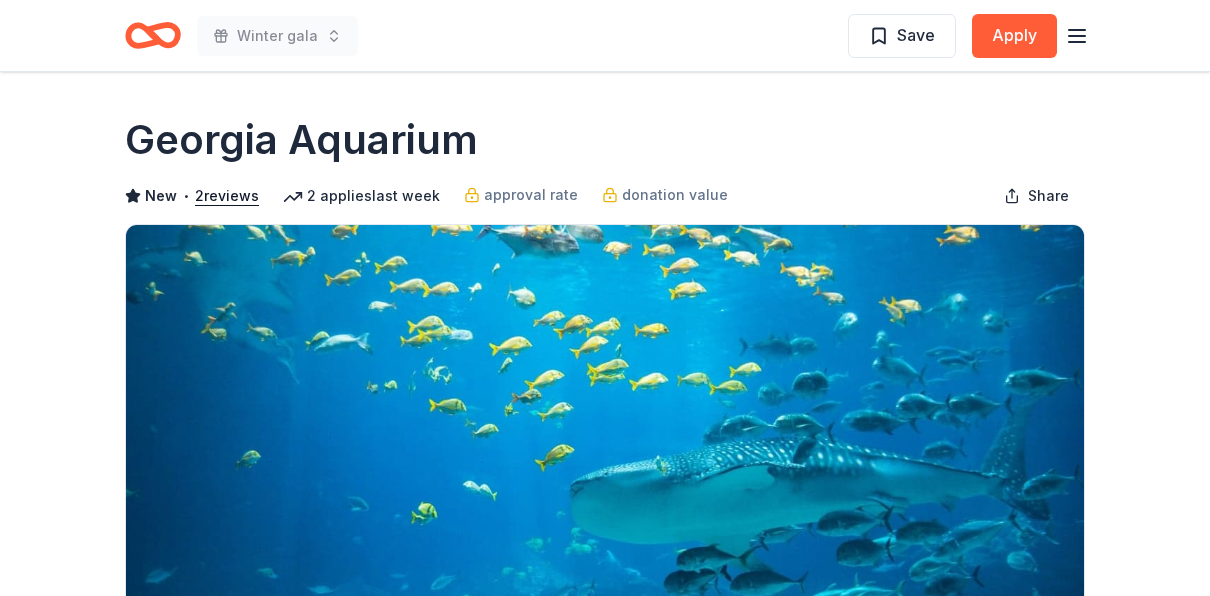 click 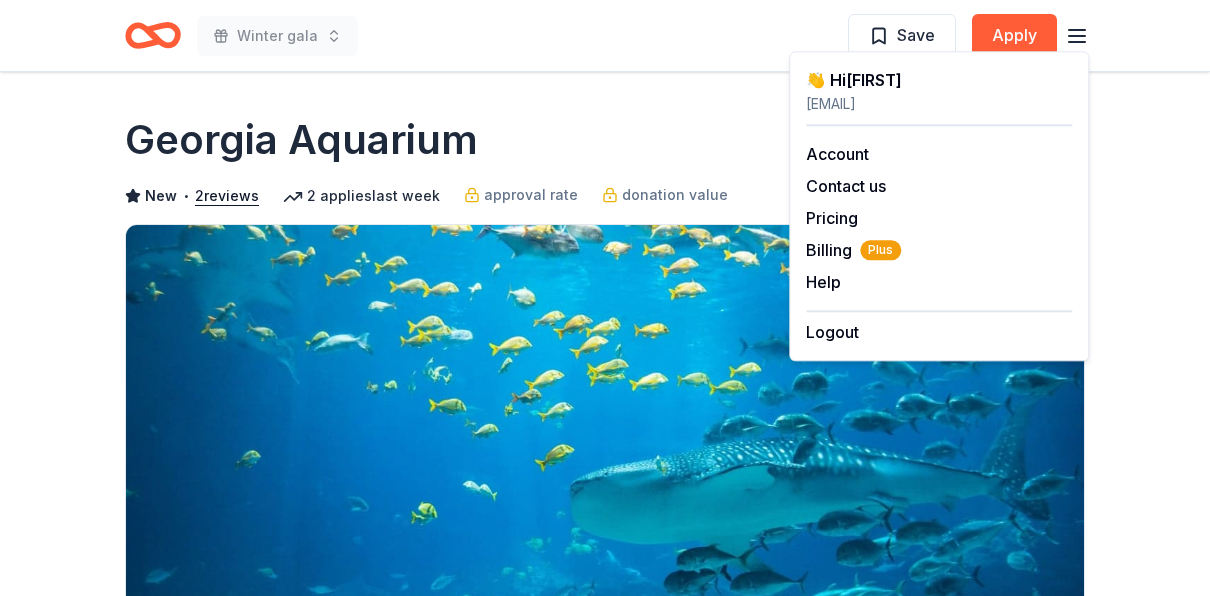 click on "Georgia Aquarium" at bounding box center (605, 140) 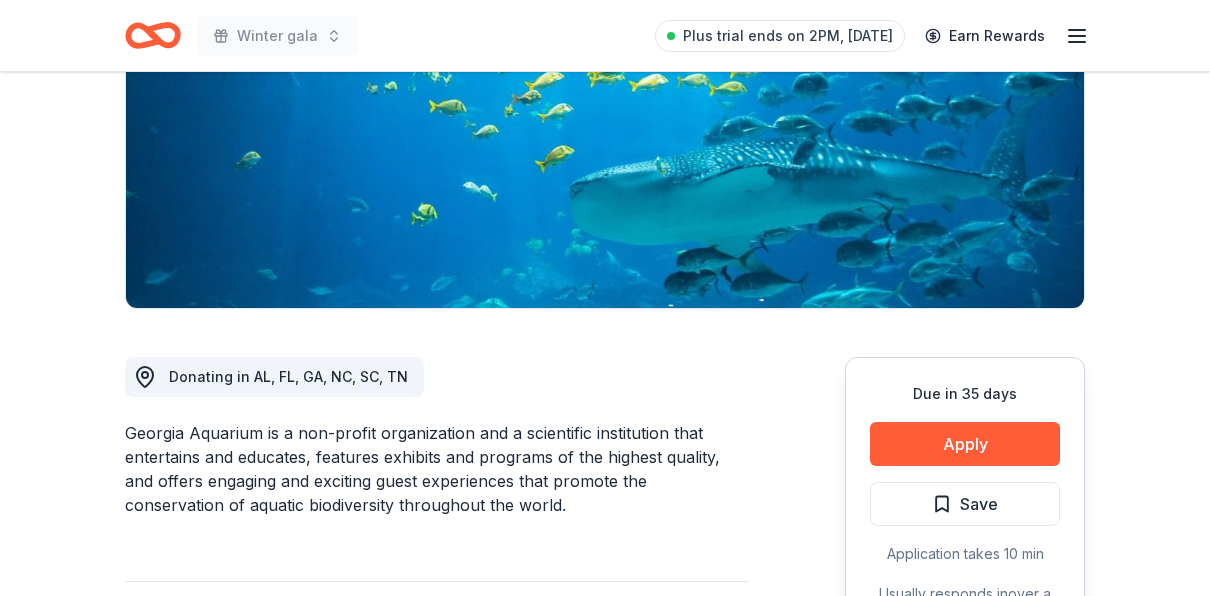 scroll, scrollTop: 244, scrollLeft: 0, axis: vertical 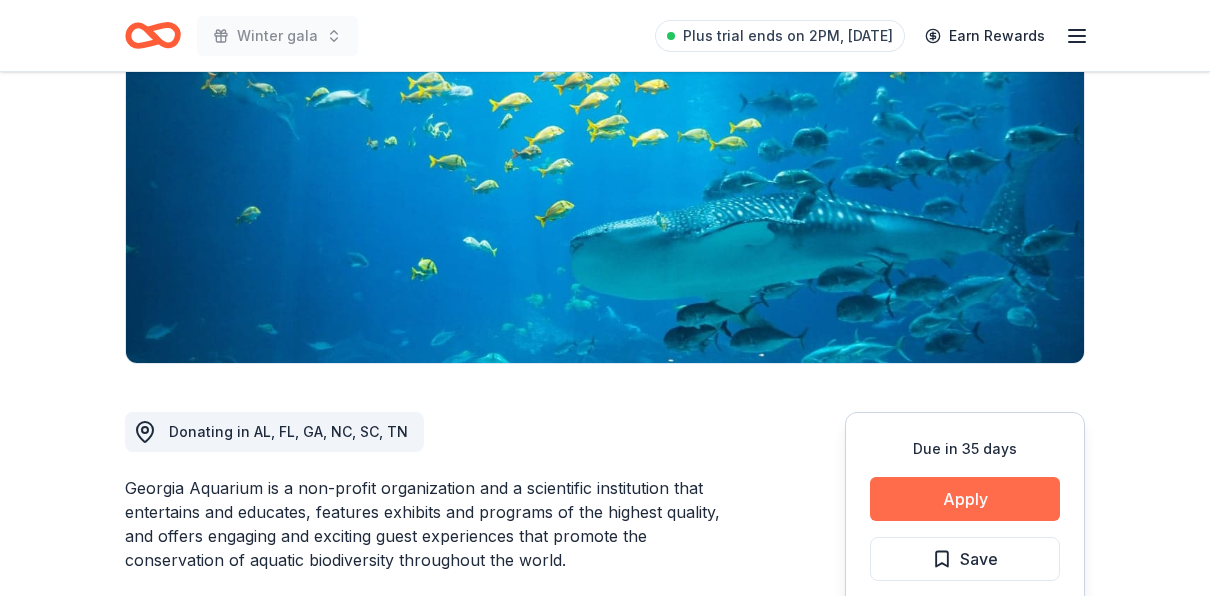 click on "Apply" at bounding box center [965, 499] 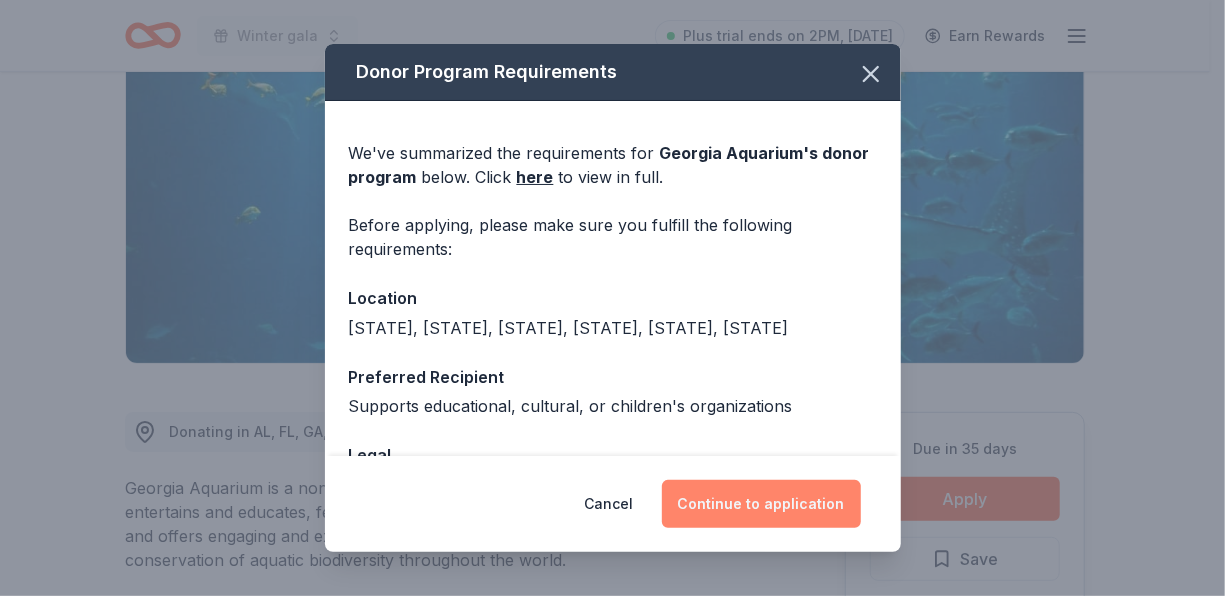 click on "Continue to application" at bounding box center (761, 504) 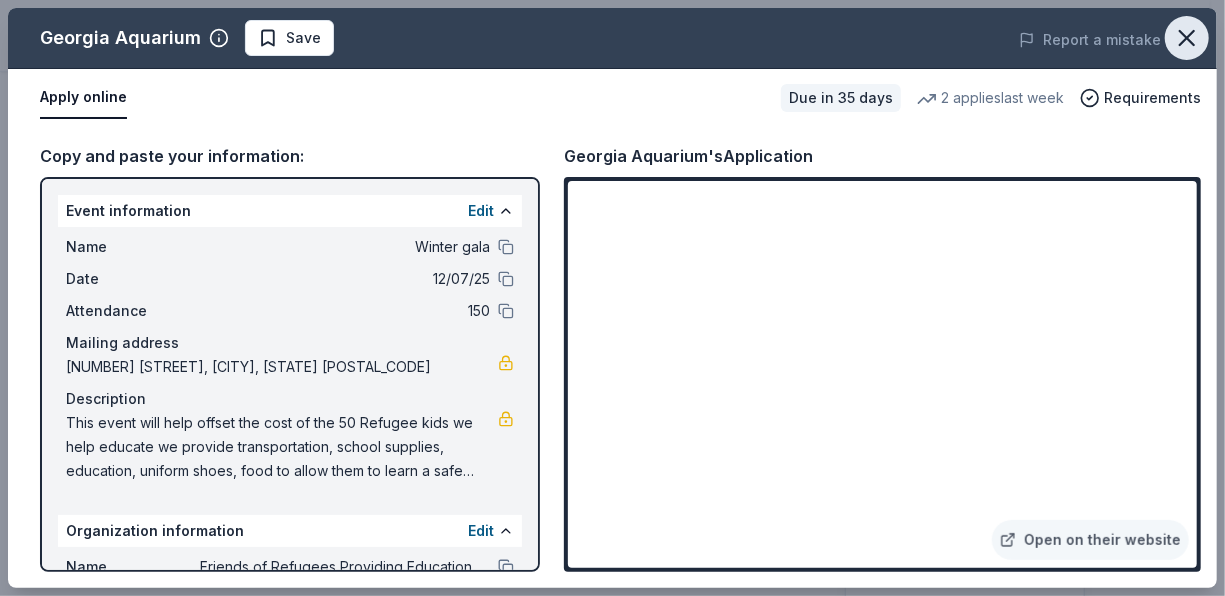 click 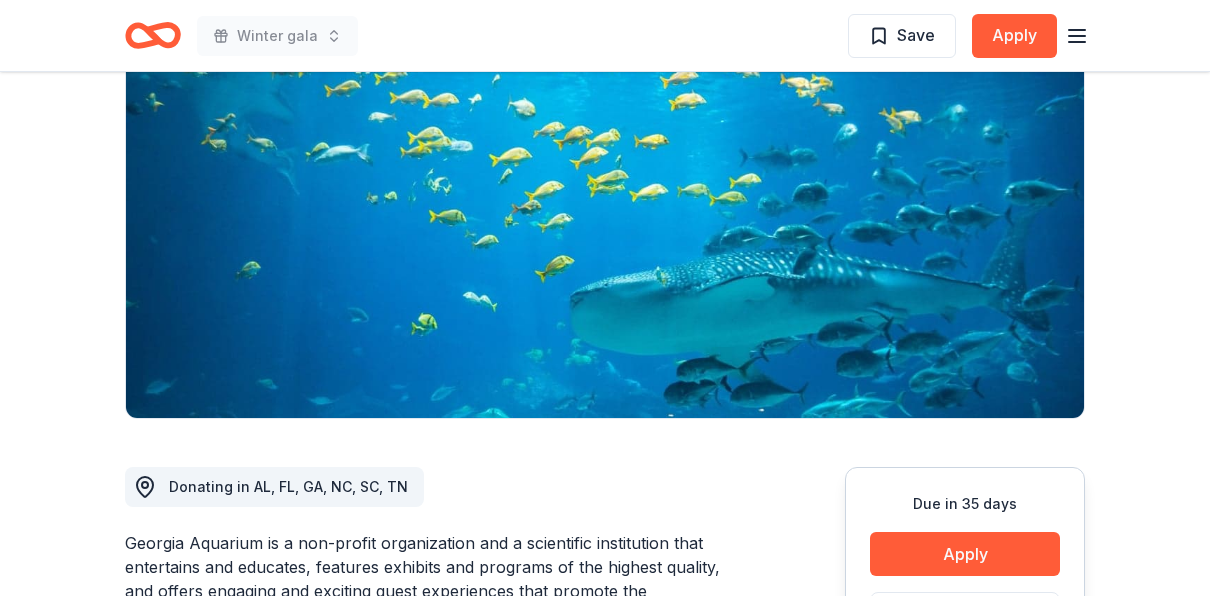 scroll, scrollTop: 0, scrollLeft: 0, axis: both 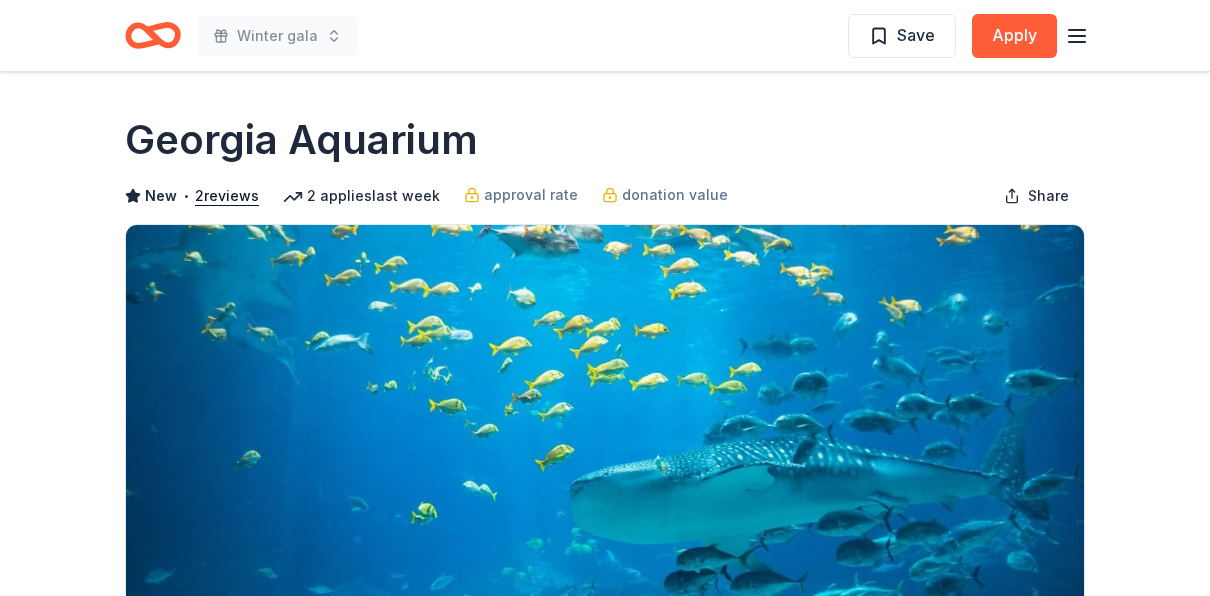 click 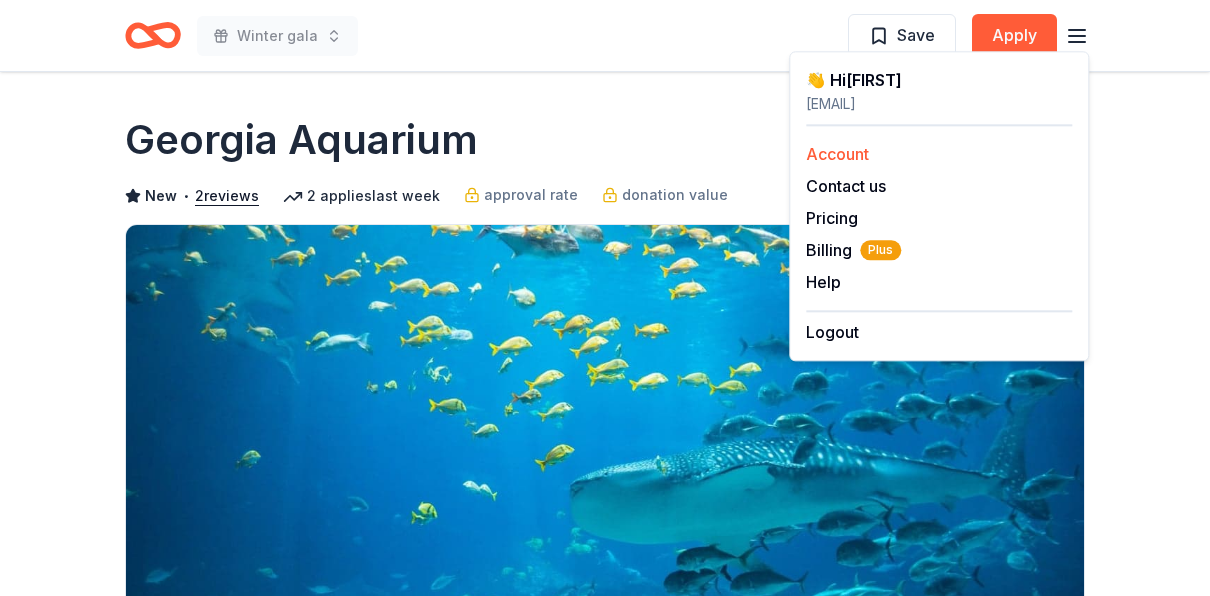 click on "Account" at bounding box center [939, 154] 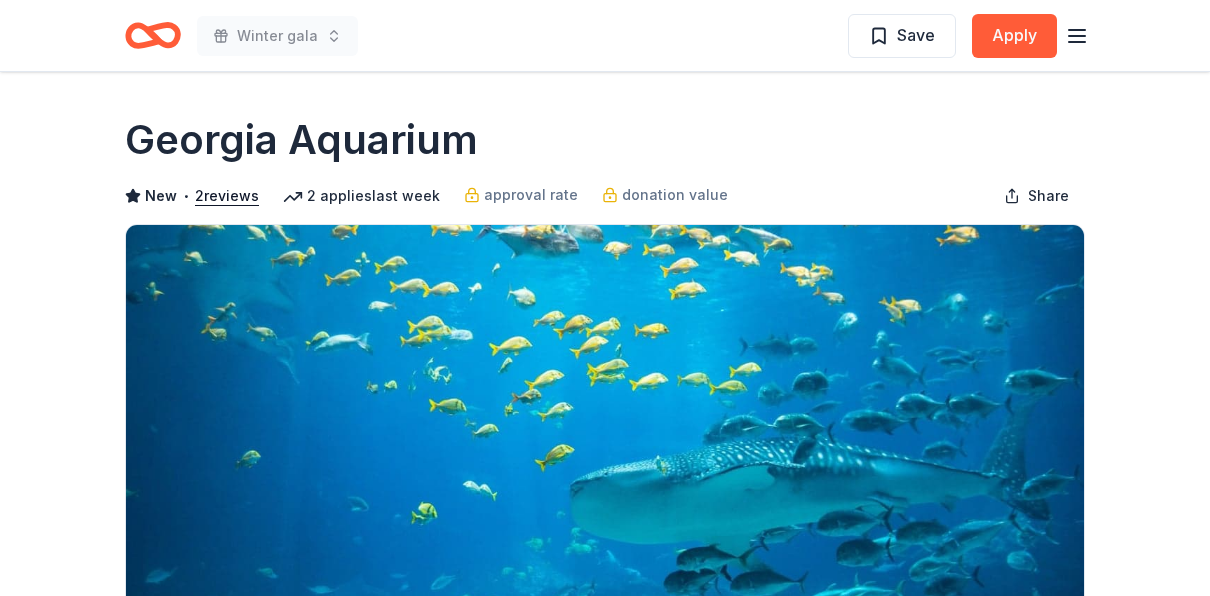 click 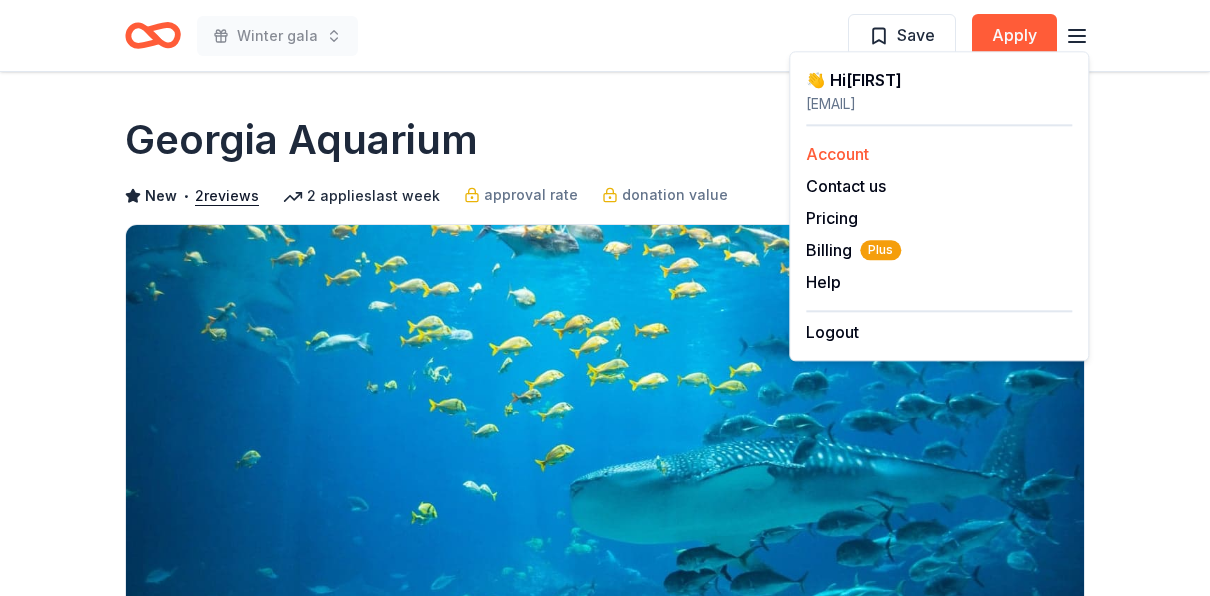 click on "Account" at bounding box center (837, 154) 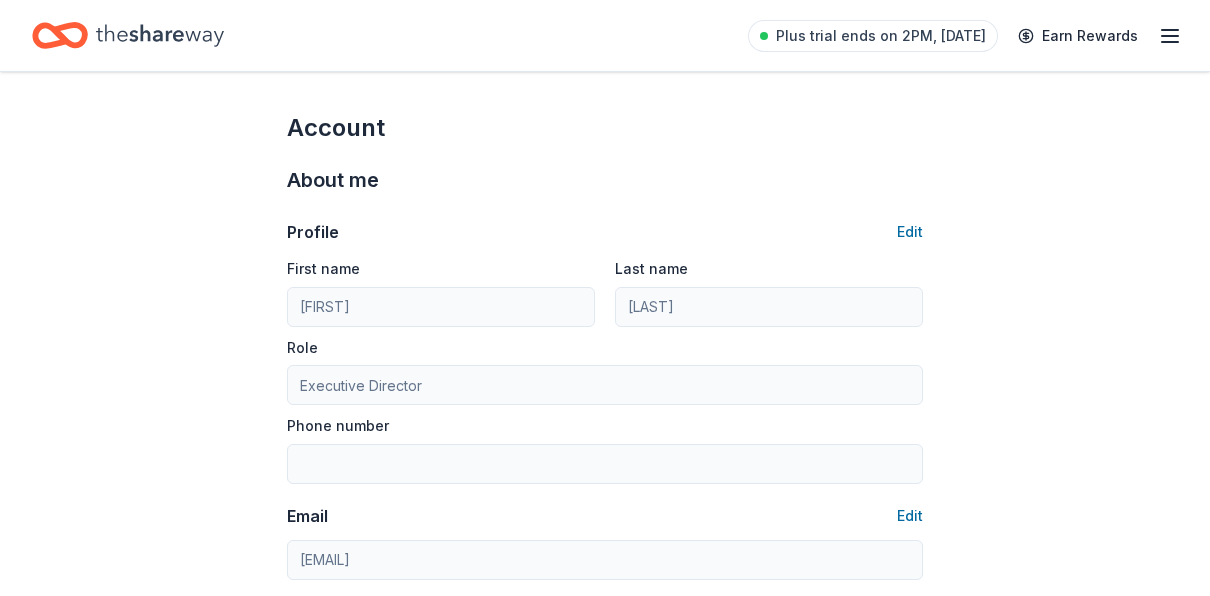 click on "Account About me Profile Edit First name Kelli Last name Czaykowsky Role Executive Director Phone number Email Edit alain@charter.net Password Edit Organization details Organization profile Edit Organization name Friends of Refugees Providing Education and Empowerment ZIP code 30043 Website http://freerefugees.org EIN Edit 47-1667780 501(c)(3) Letter Edit About your organization Edit Cause tags Social Justice Mission statement Friends of Refugees Providing Education and Empowerment is a nonprofit organization focused on providing human services. It is based in Lawrenceville, GA. It received its nonprofit status in 2015. Social handles Edit Instagram LinkedIn Facebook X (Twitter)" at bounding box center [605, 965] 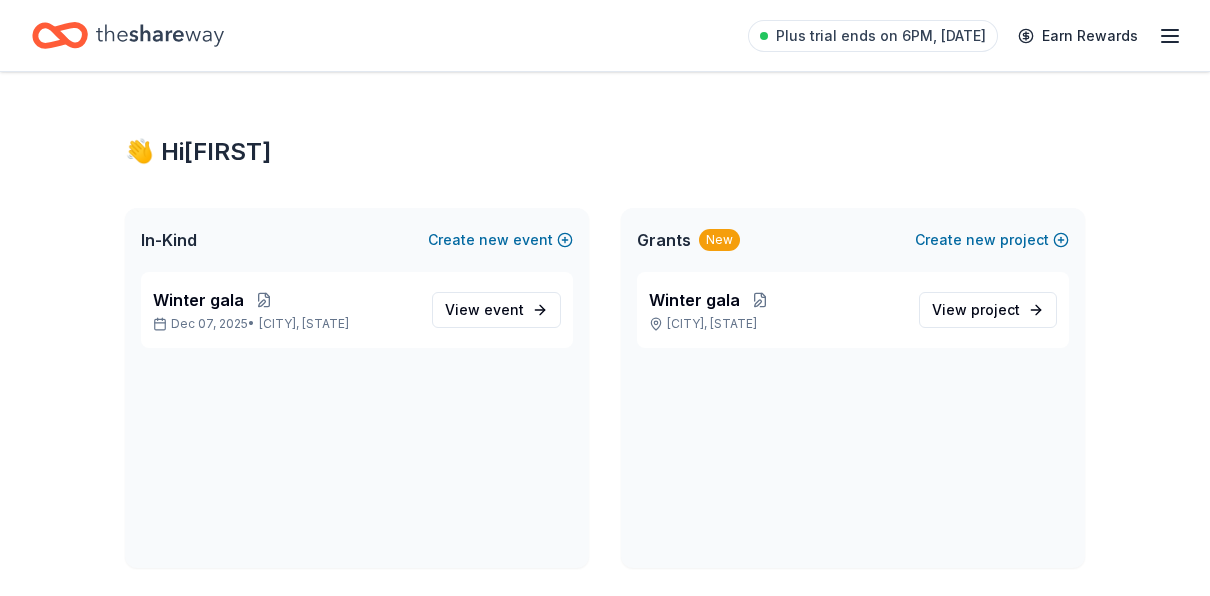 scroll, scrollTop: 0, scrollLeft: 0, axis: both 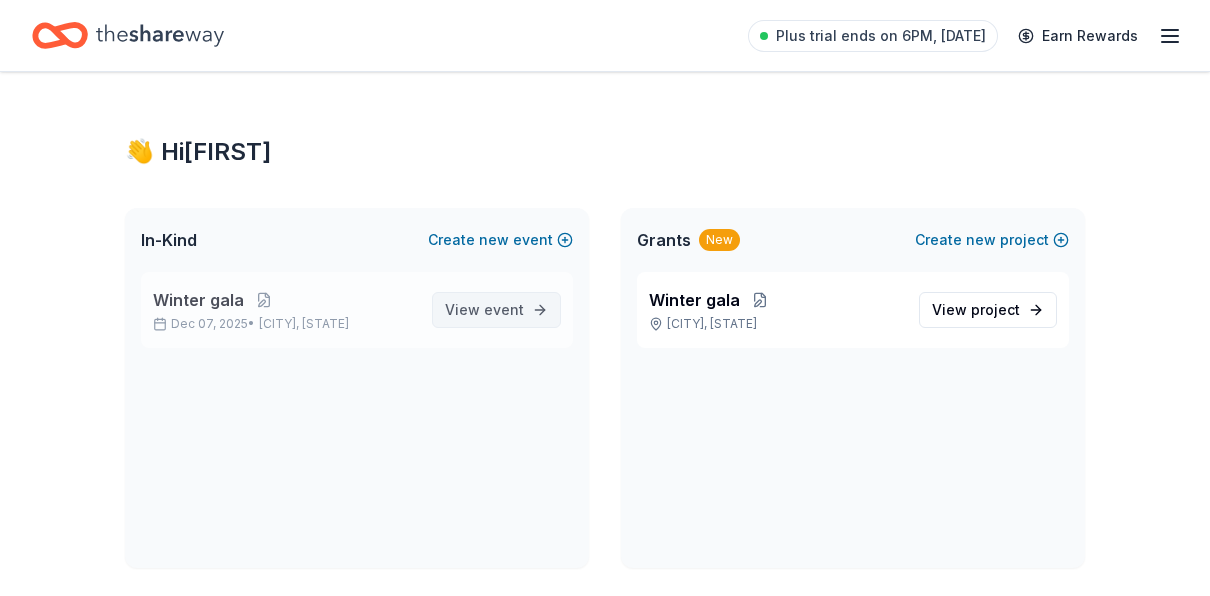 click on "event" at bounding box center (504, 309) 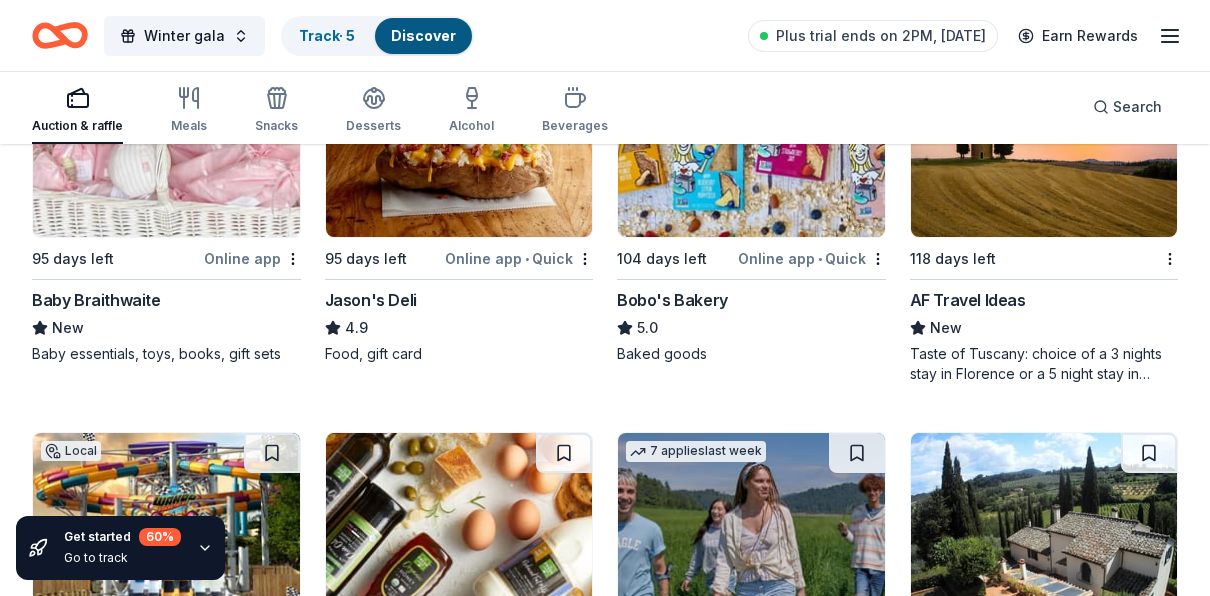 scroll, scrollTop: 4836, scrollLeft: 0, axis: vertical 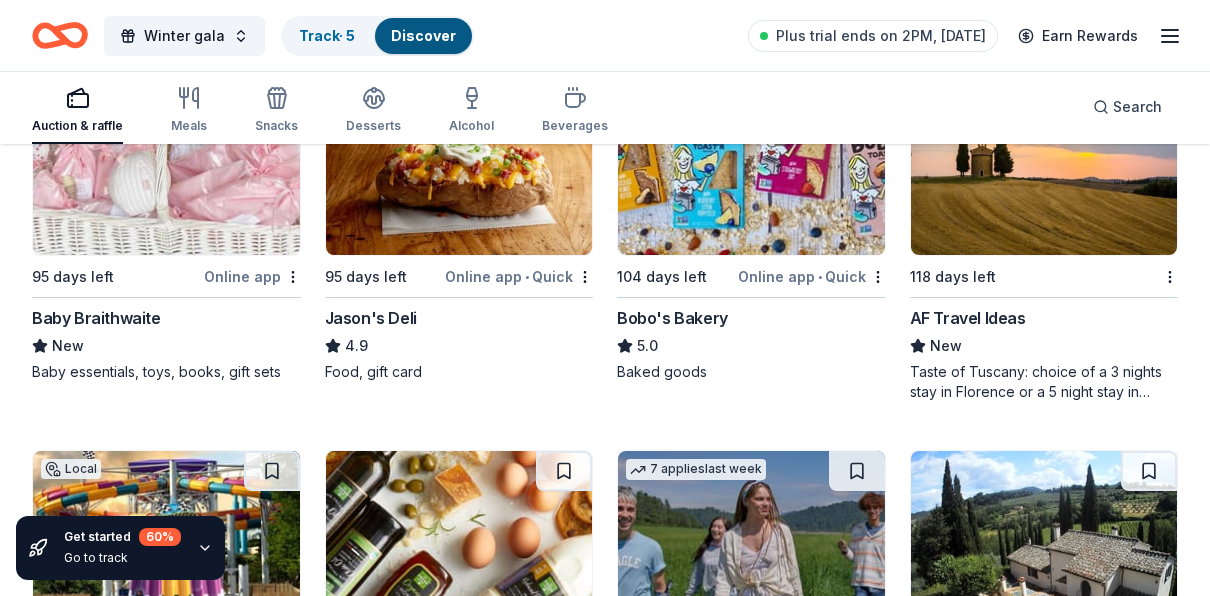 click at bounding box center [751, 160] 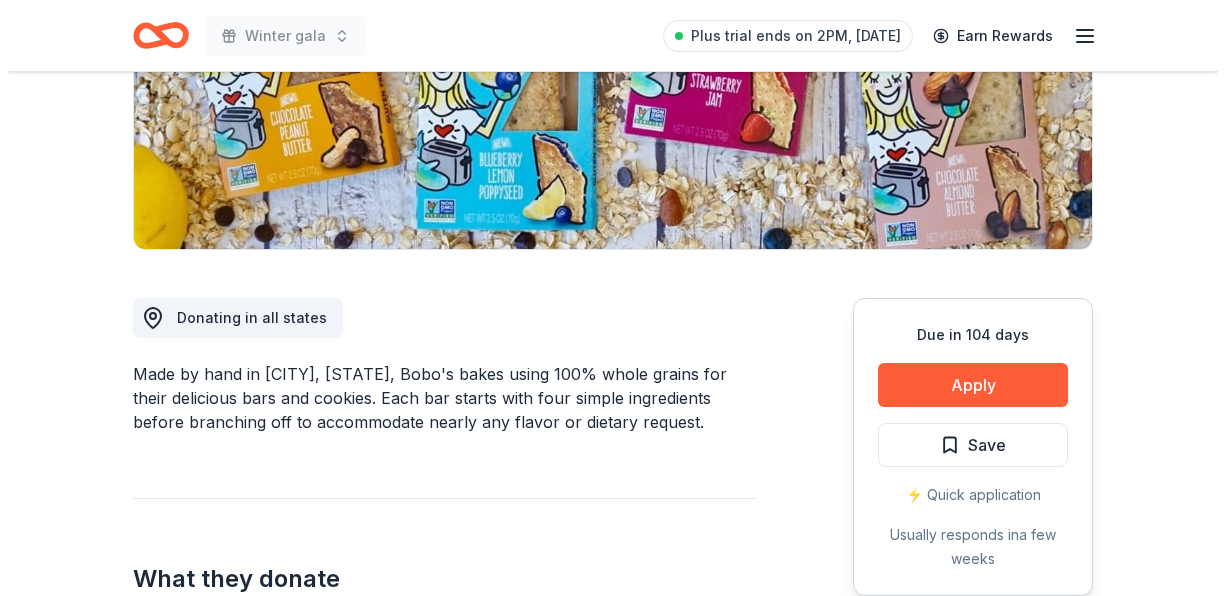 scroll, scrollTop: 368, scrollLeft: 0, axis: vertical 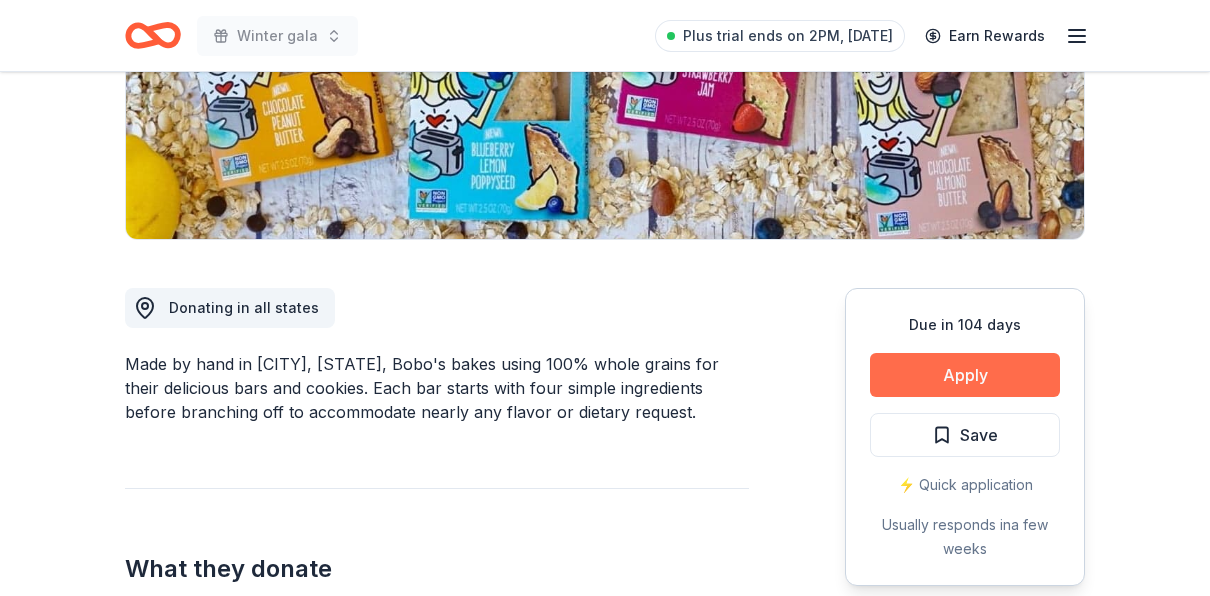 click on "Apply" at bounding box center (965, 375) 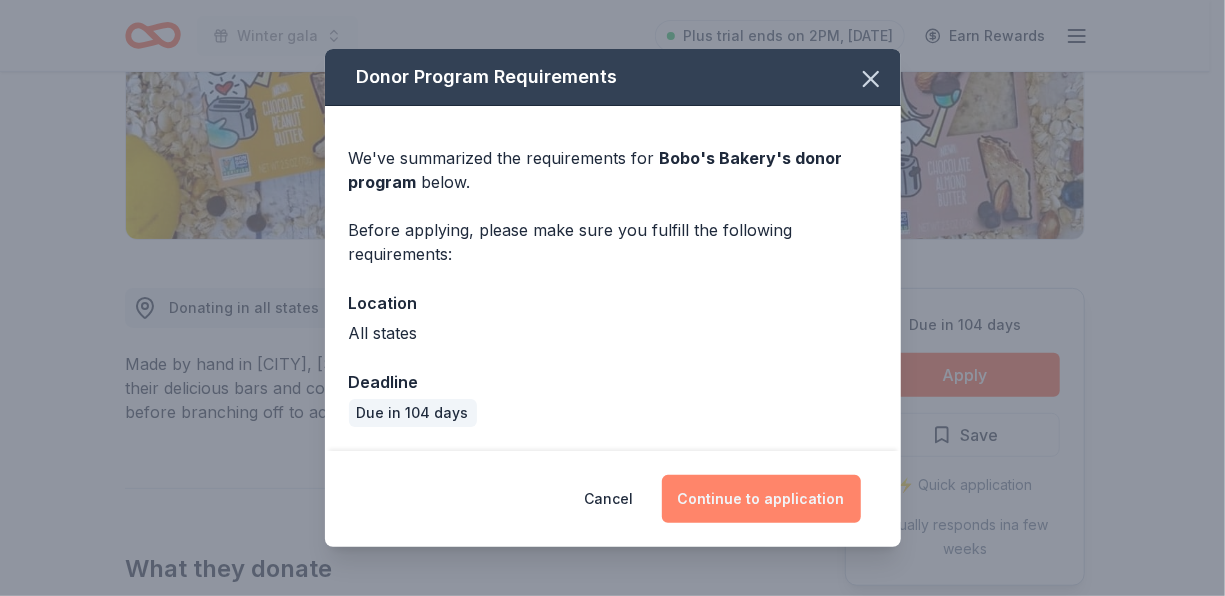 click on "Continue to application" at bounding box center (761, 499) 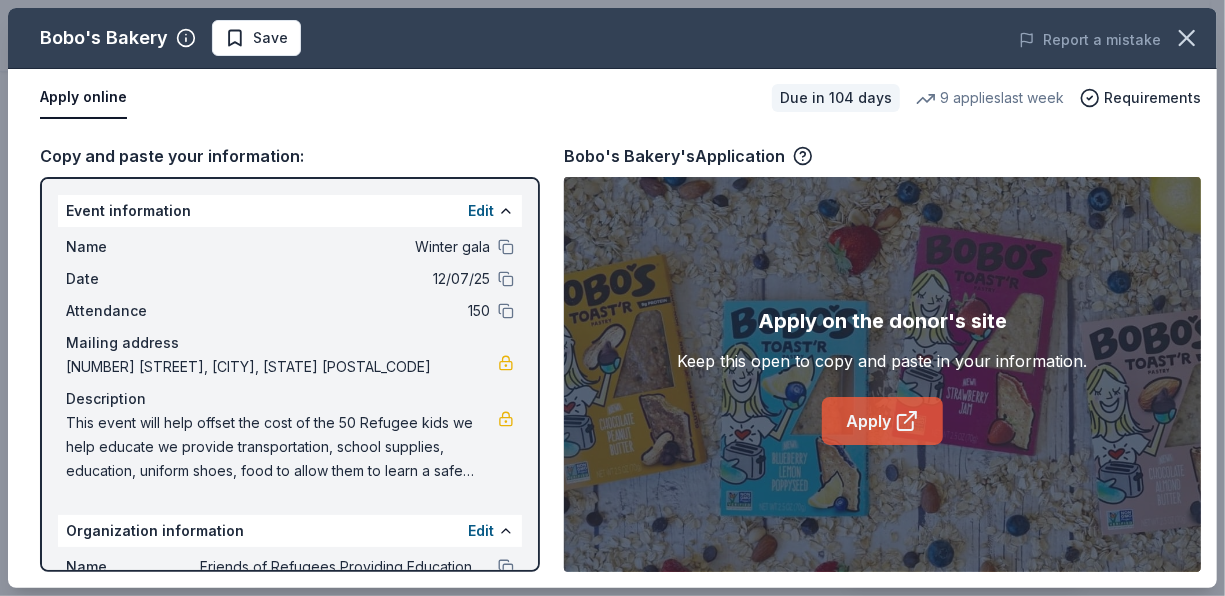 click on "Apply" at bounding box center (882, 421) 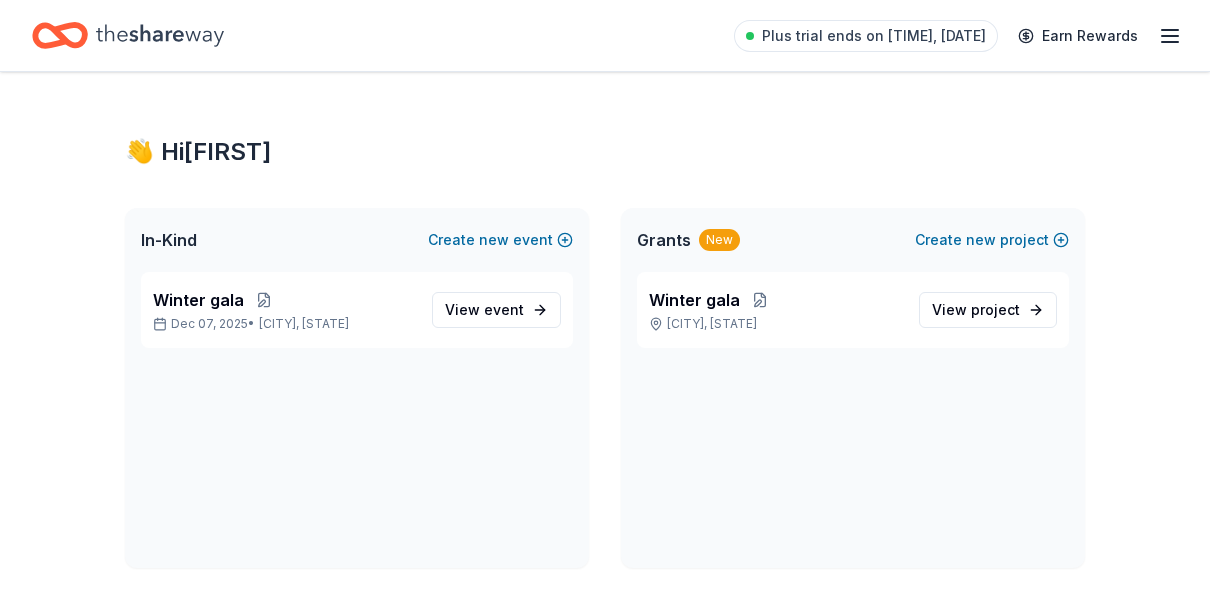 scroll, scrollTop: 0, scrollLeft: 0, axis: both 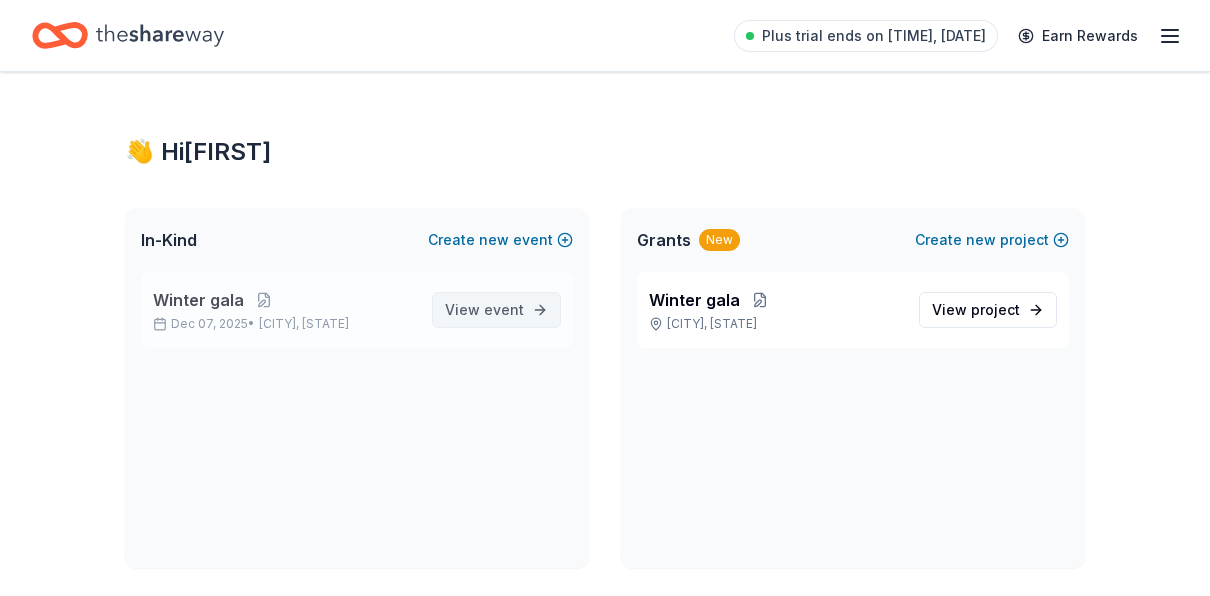 click on "View   event" at bounding box center (484, 310) 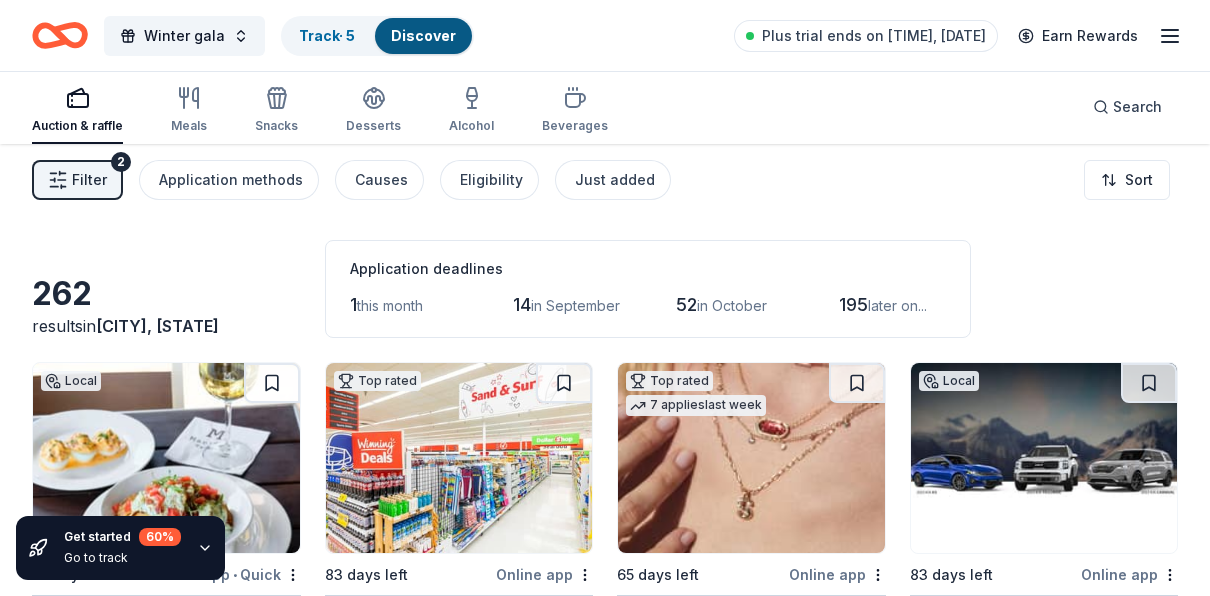 scroll, scrollTop: 0, scrollLeft: 0, axis: both 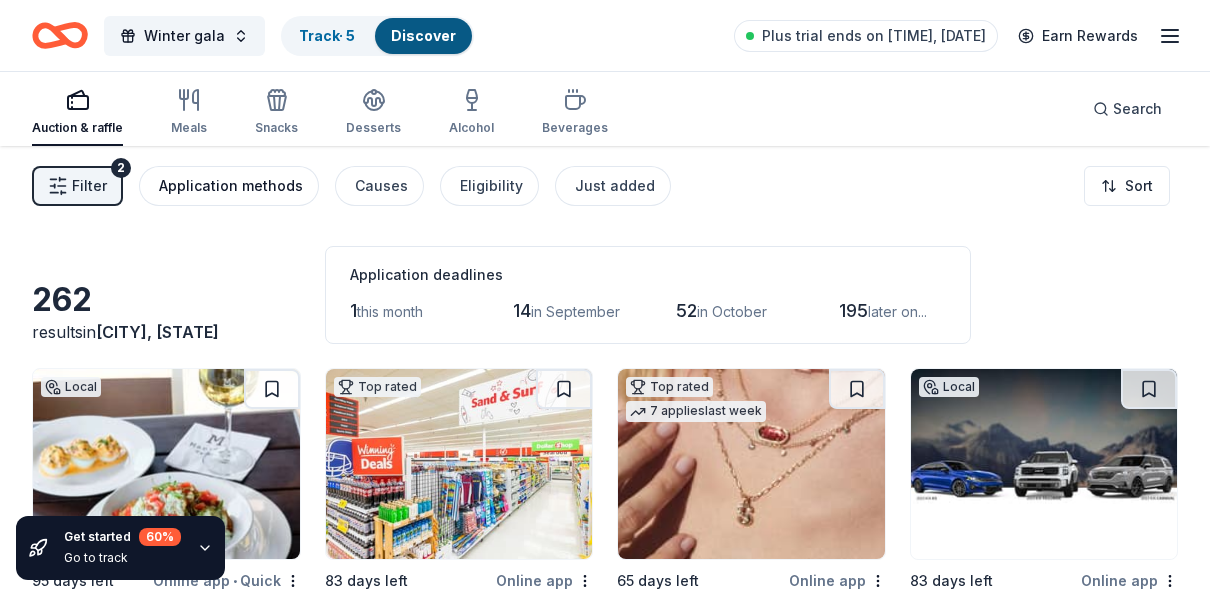 click on "Application methods" at bounding box center [231, 186] 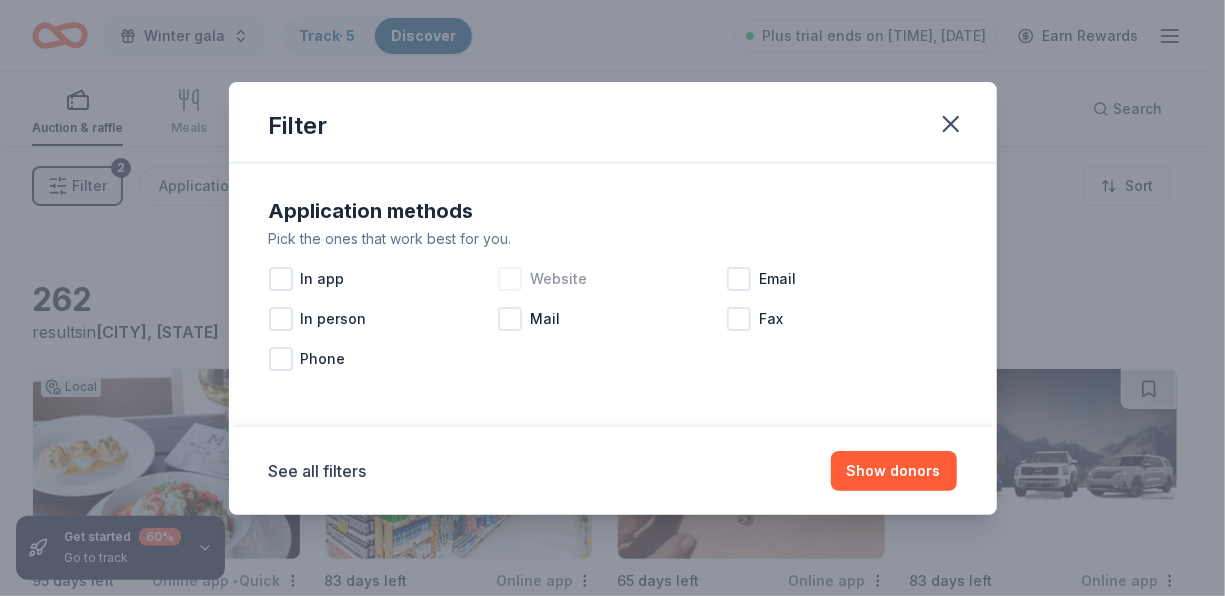 click at bounding box center (510, 279) 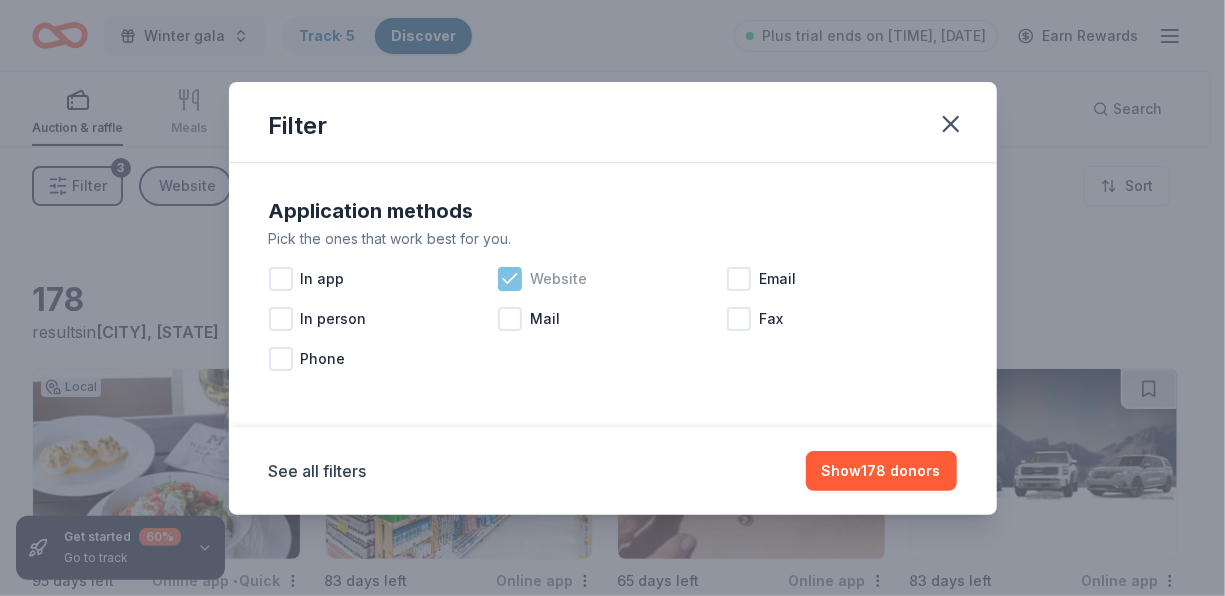 click at bounding box center [510, 279] 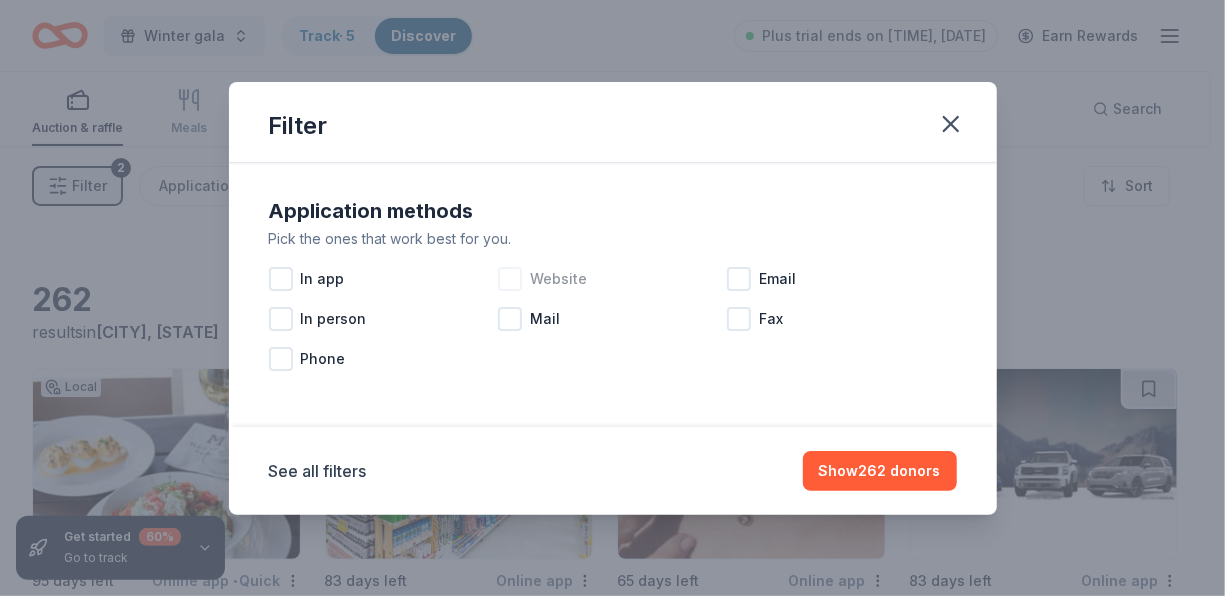 click at bounding box center [510, 279] 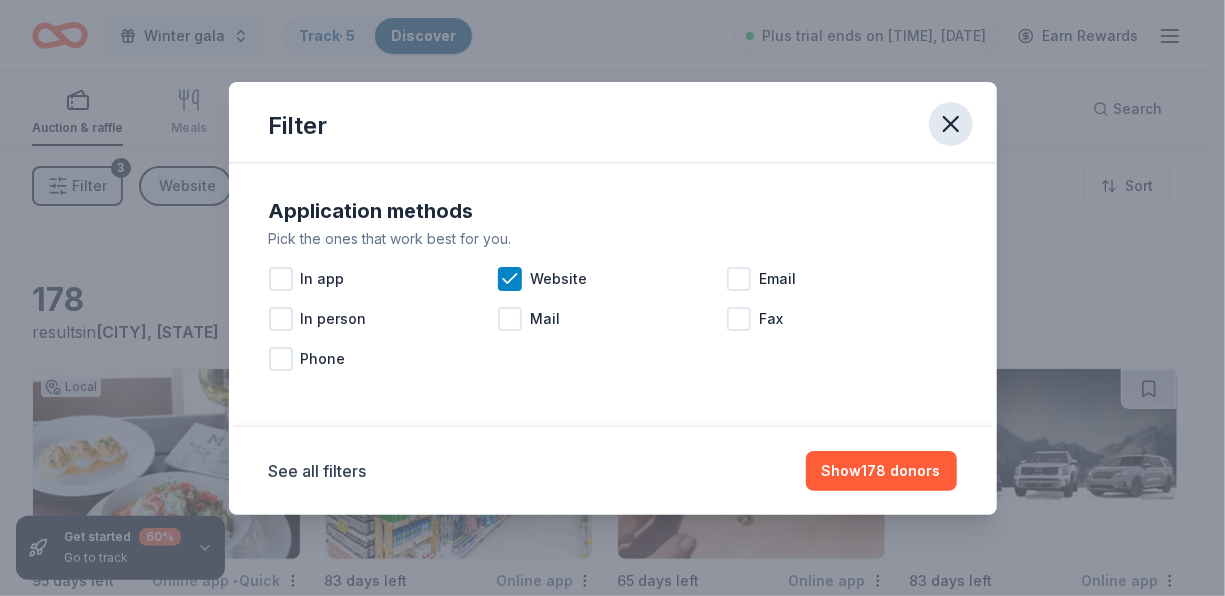 click 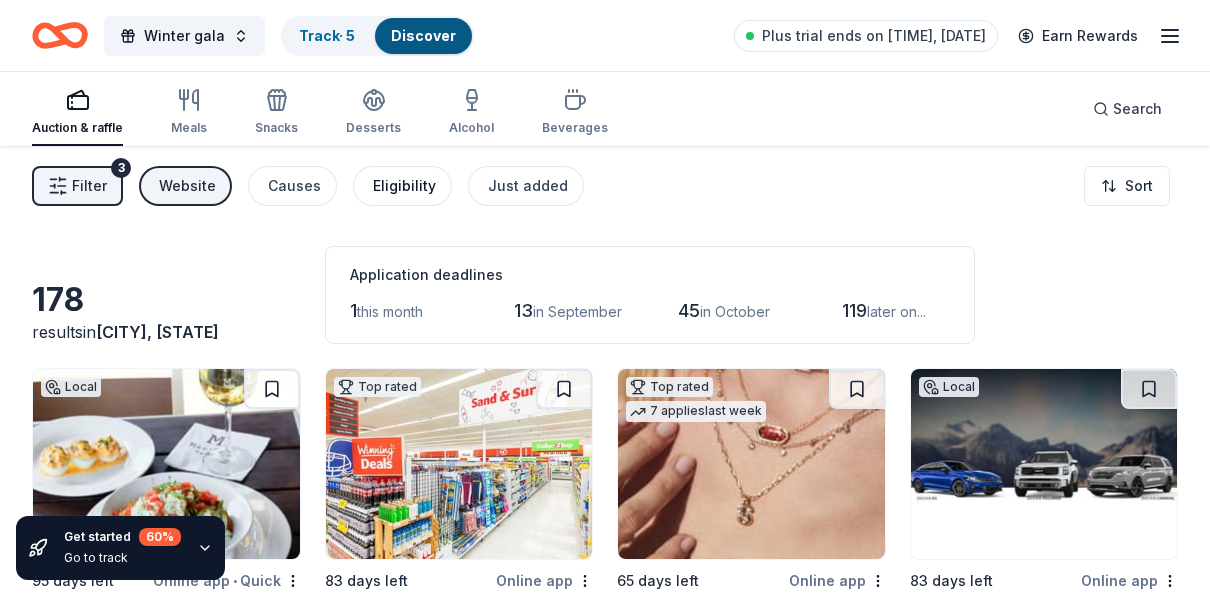 click on "Eligibility" at bounding box center (404, 186) 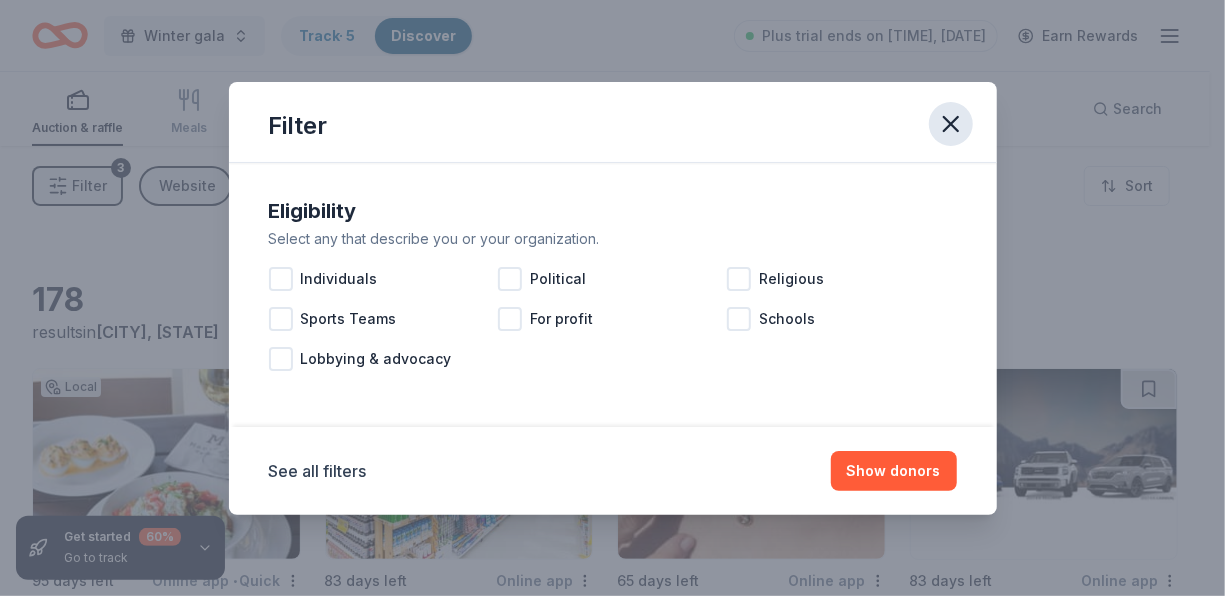 click 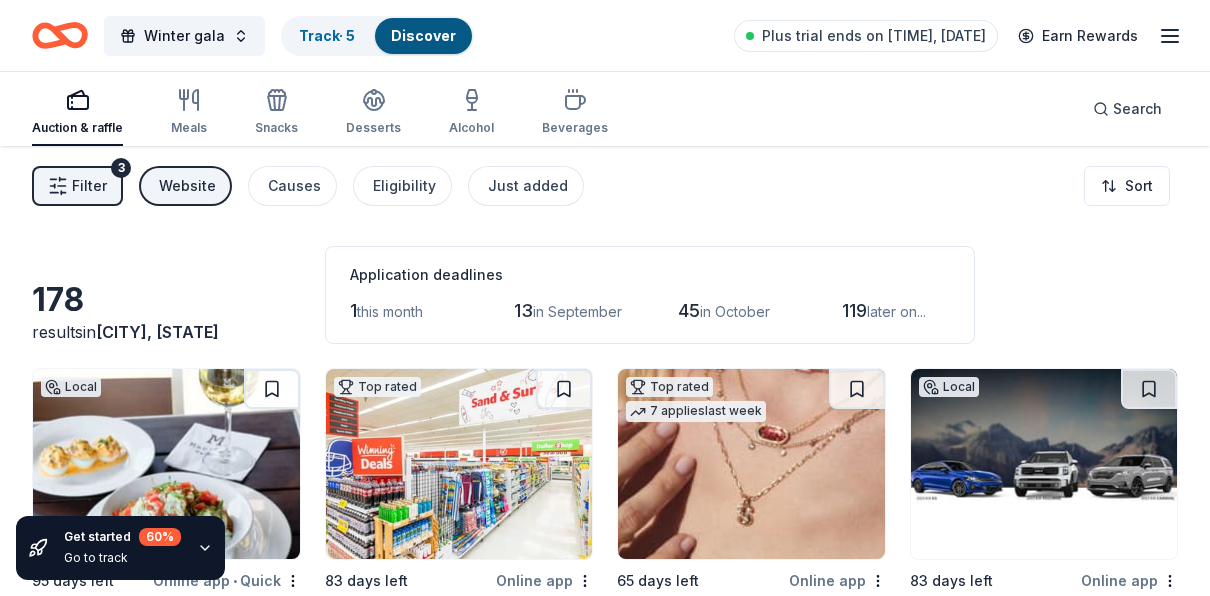 click on "Website" at bounding box center (187, 186) 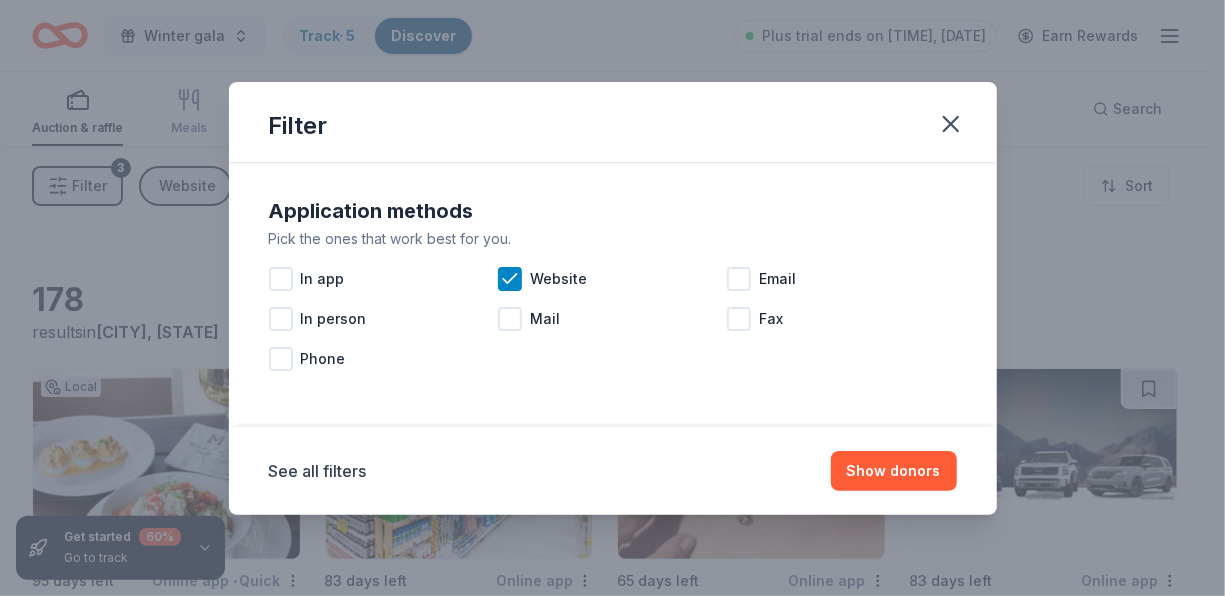 click 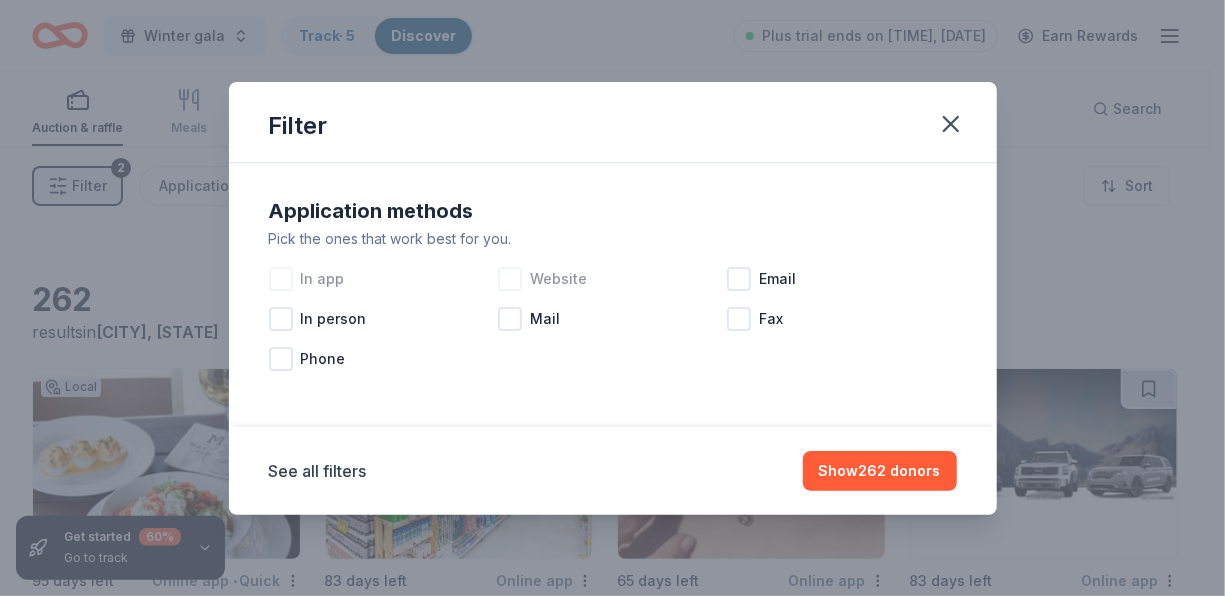 click at bounding box center [281, 279] 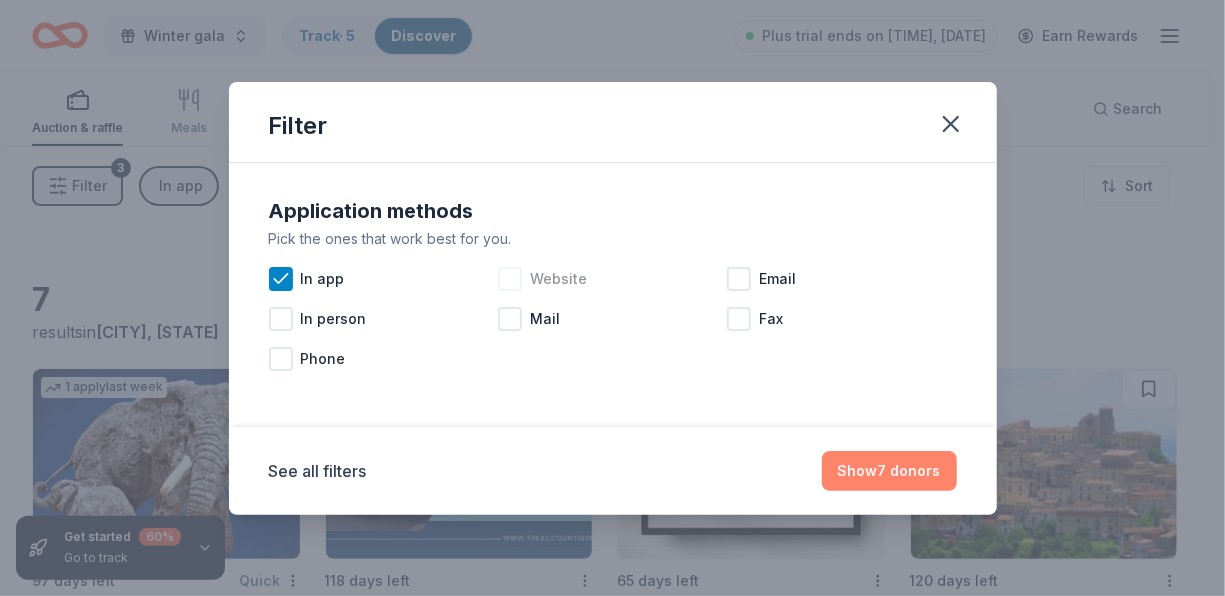 click on "Show  7   donors" at bounding box center (889, 471) 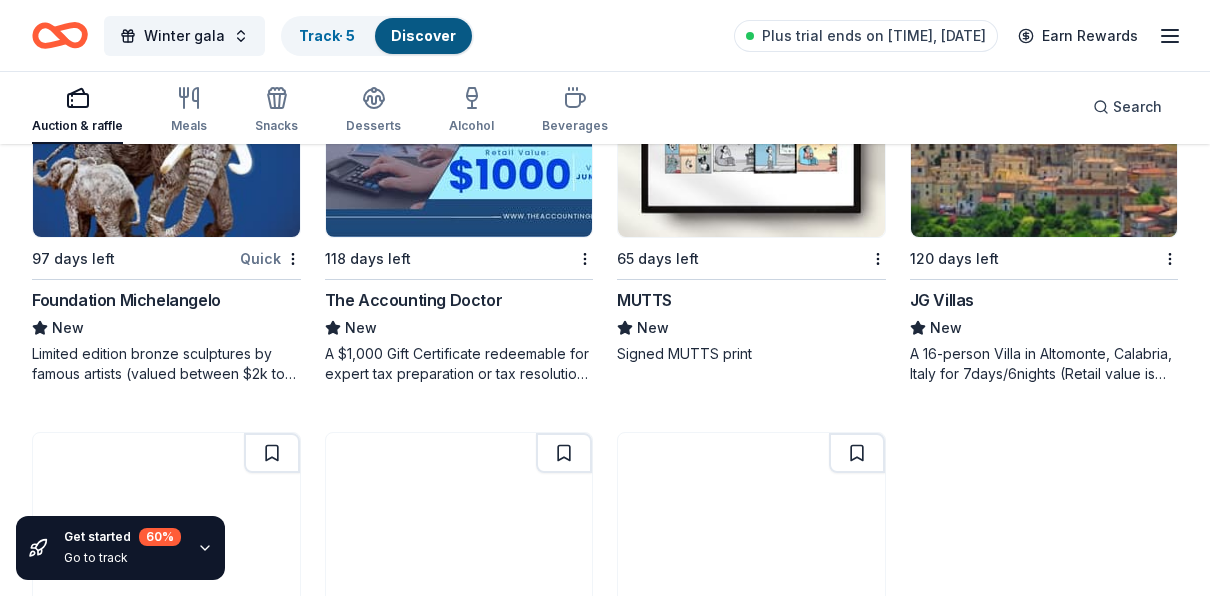 scroll, scrollTop: 320, scrollLeft: 0, axis: vertical 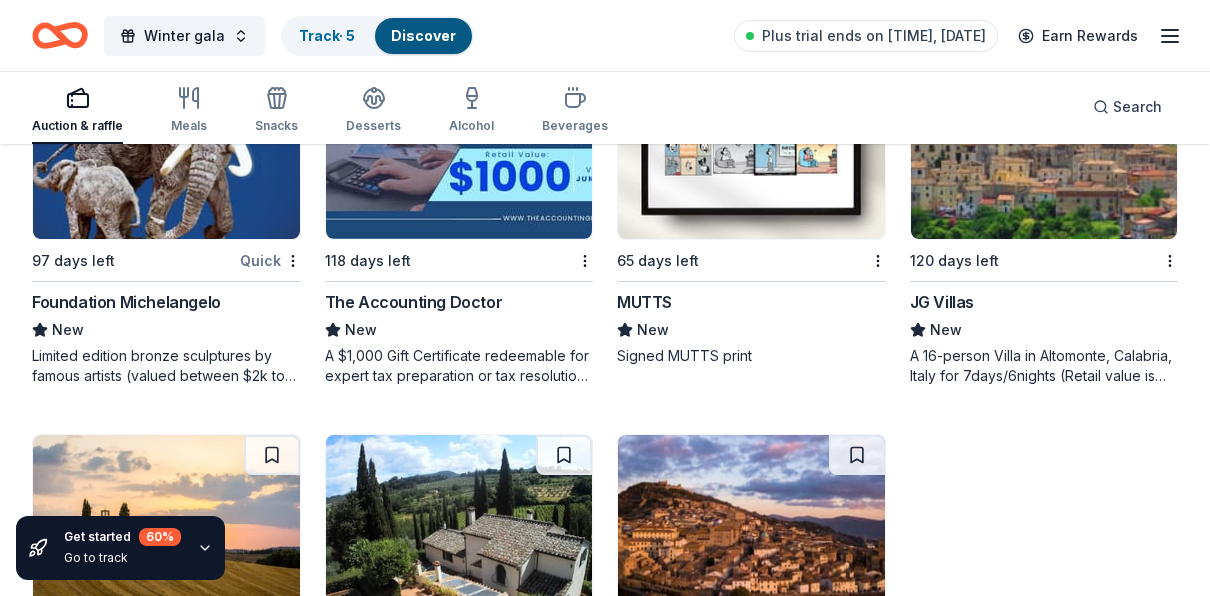 click on "120 days left JG Villas New A 16-person Villa in Altomonte, Calabria, Italy for 7days/6nights (Retail value is $20k; you keep any proceeds above our charity rate of $8k), includes an epicurean breakfast prepared daily by a local chef, free all-inclusive access to the wine cellar, a privately guided walking tour of the town of Altomonte, a private cooking class featuring world-famous Southern Italian cuisine" at bounding box center (1044, 217) 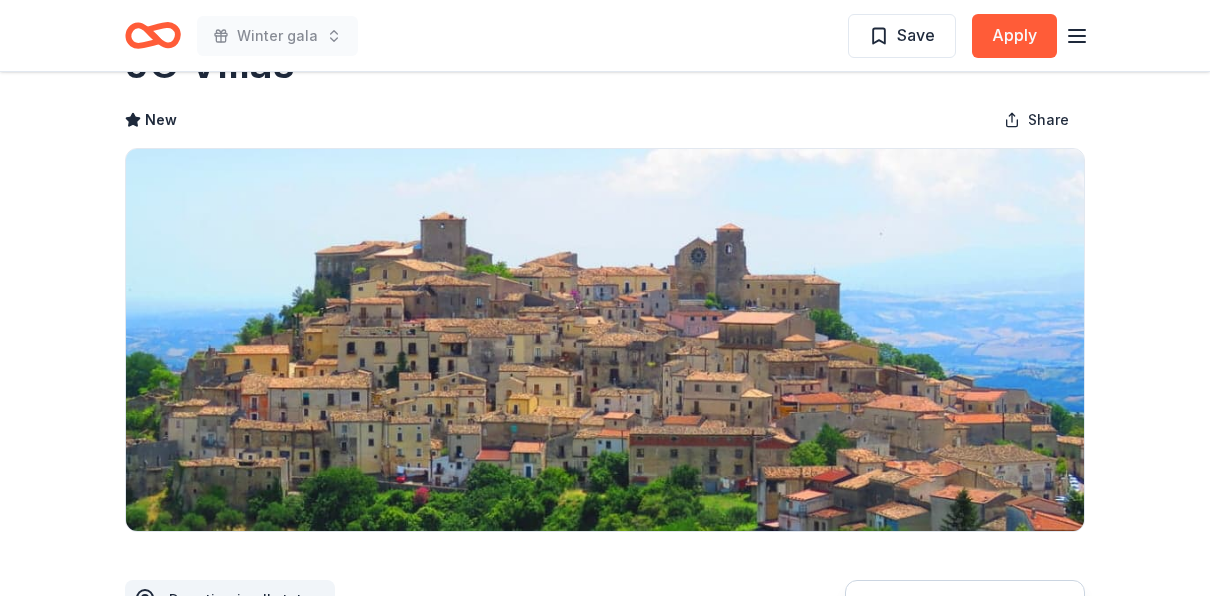 scroll, scrollTop: 0, scrollLeft: 0, axis: both 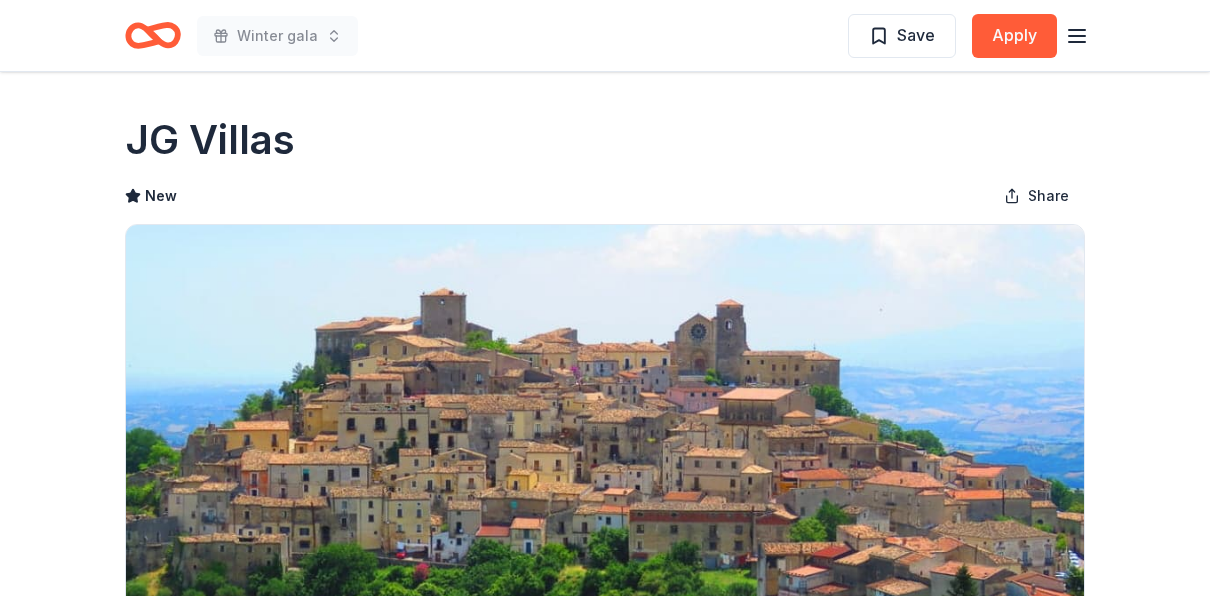 click at bounding box center [605, 416] 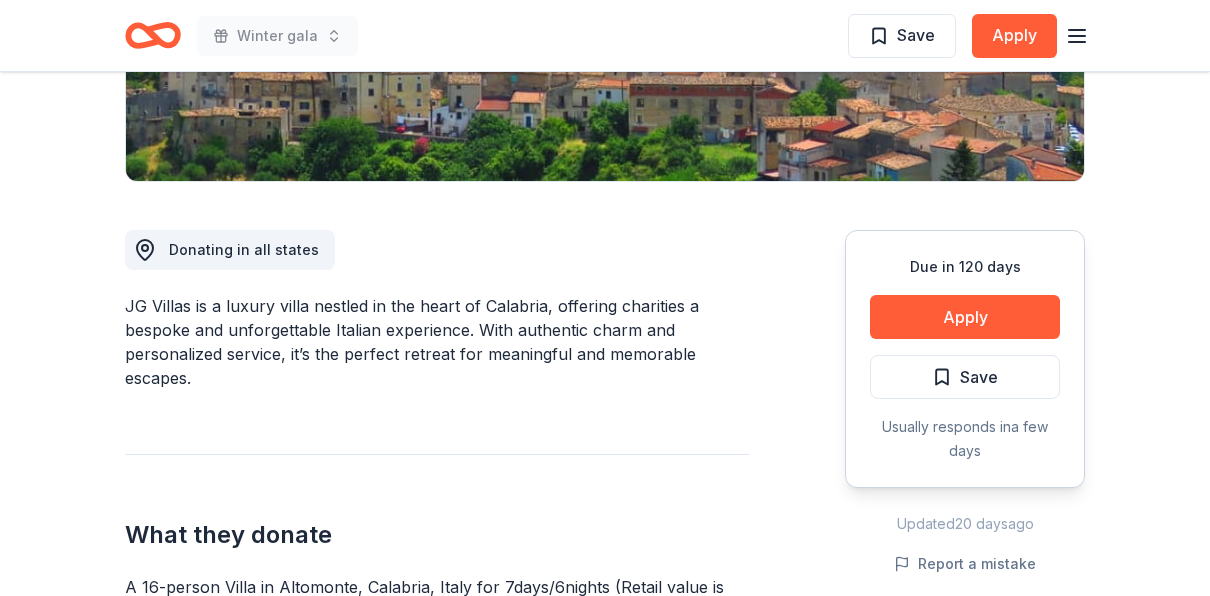 scroll, scrollTop: 0, scrollLeft: 0, axis: both 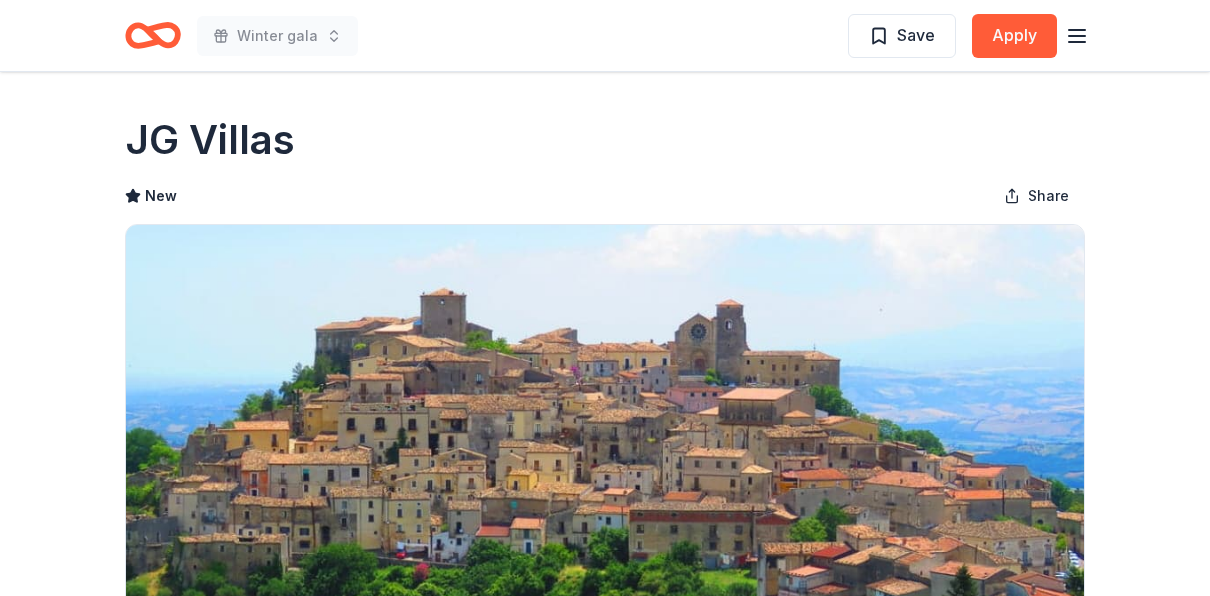 click at bounding box center [605, 416] 